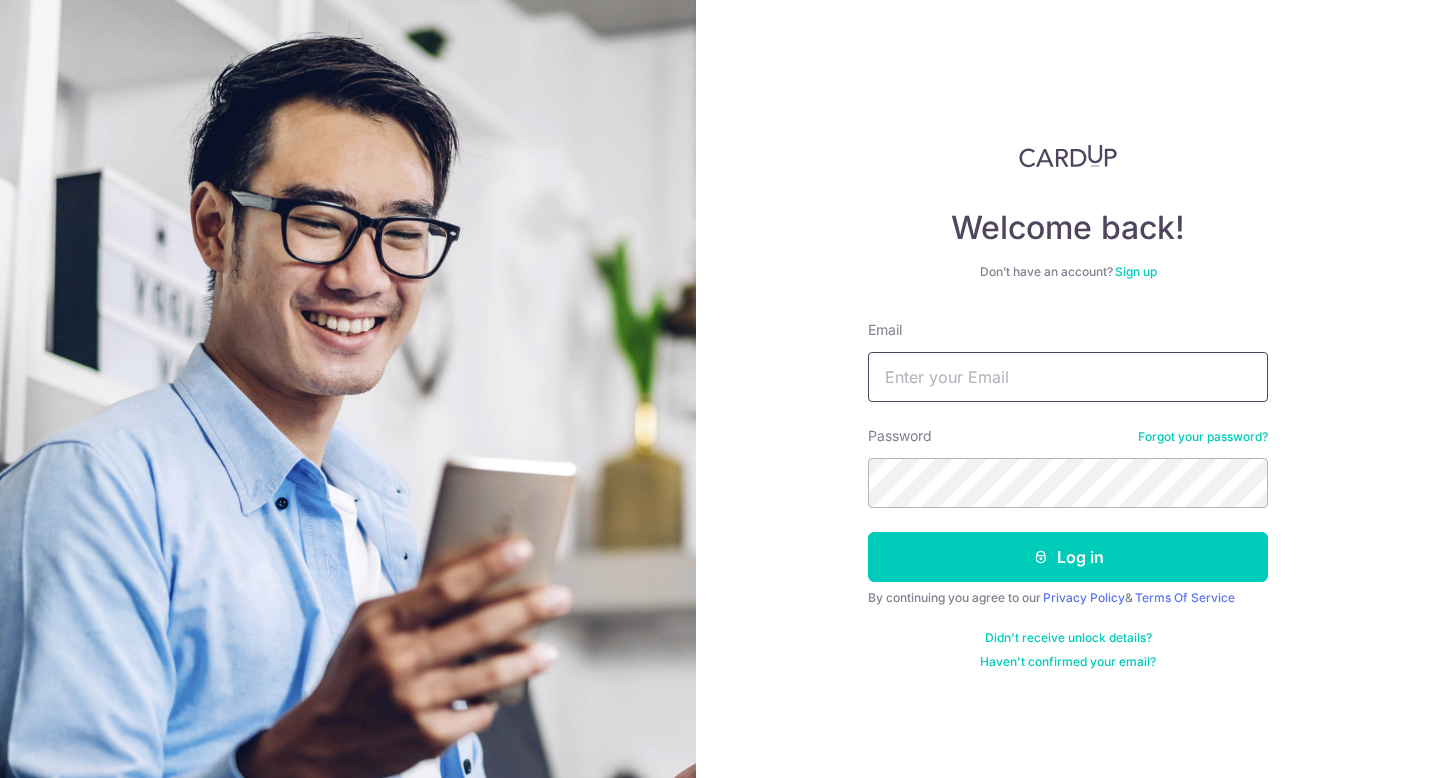 scroll, scrollTop: 0, scrollLeft: 0, axis: both 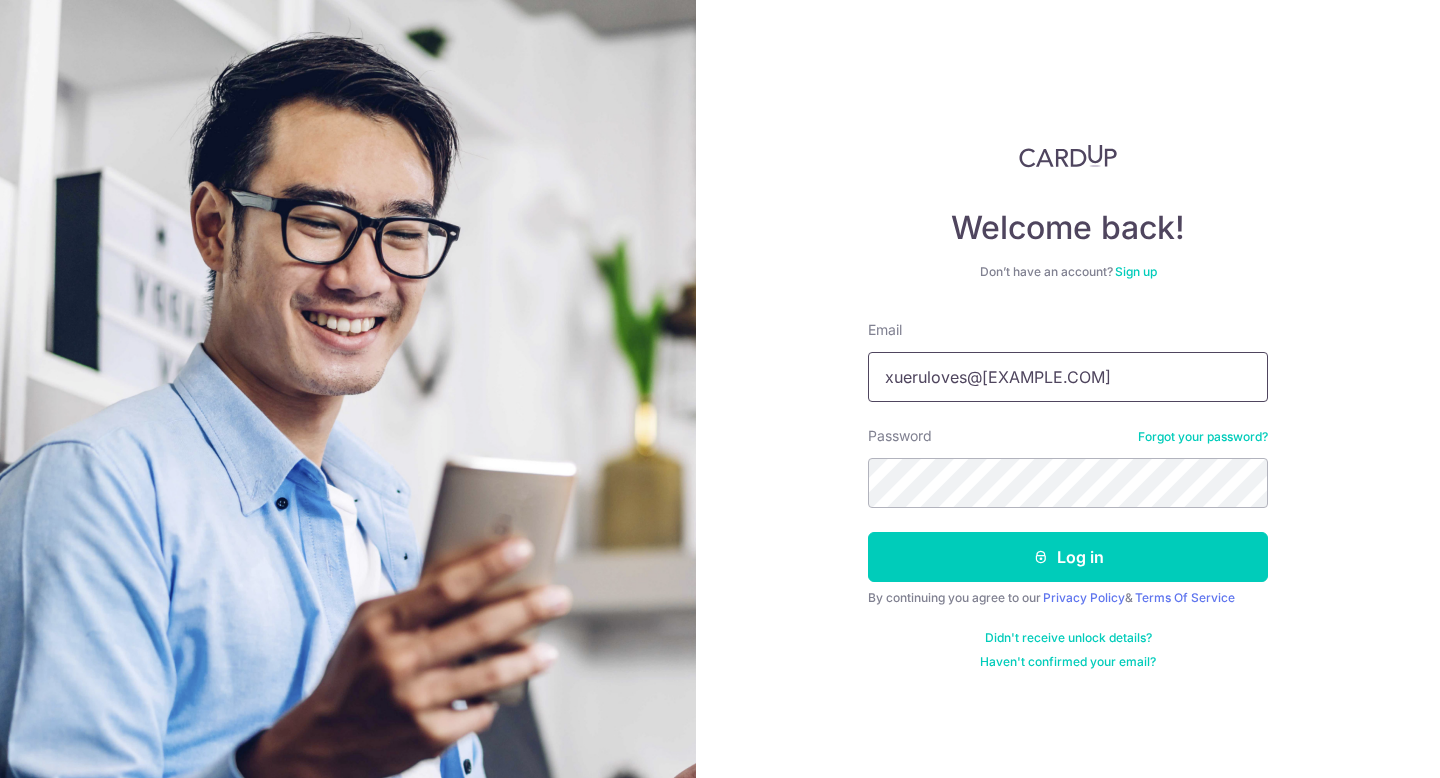 type on "xueruloves@gmail.com" 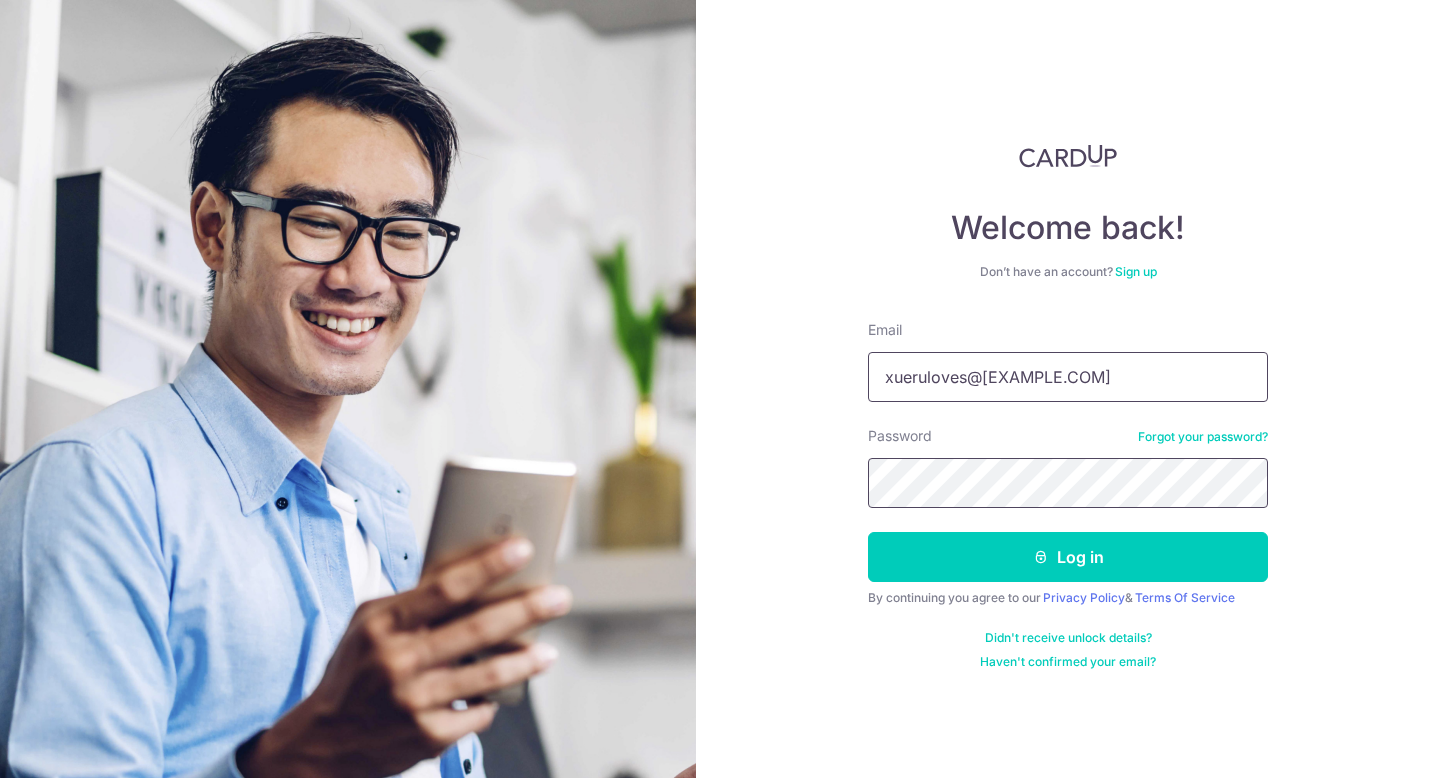 click on "Log in" at bounding box center (1068, 557) 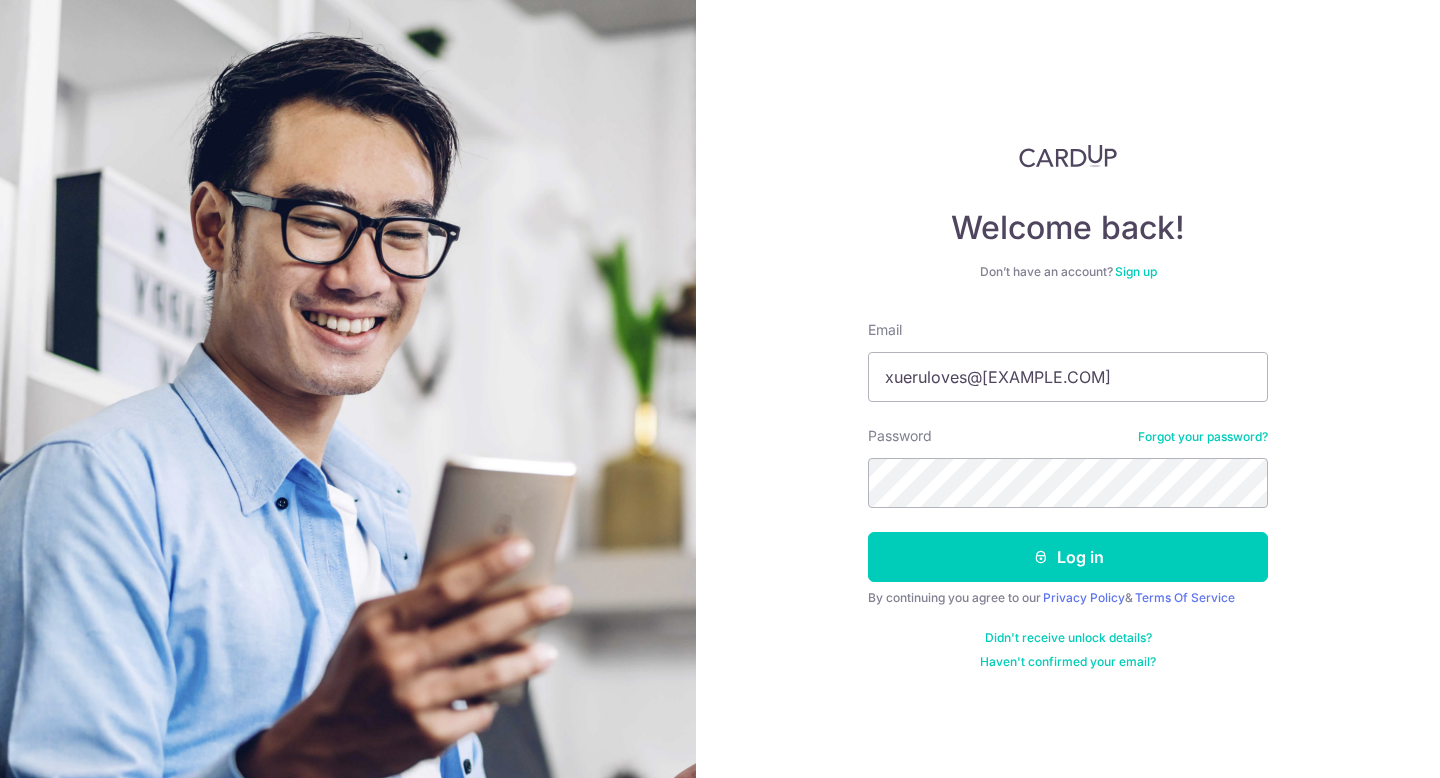 click on "Forgot your password?" at bounding box center (1203, 437) 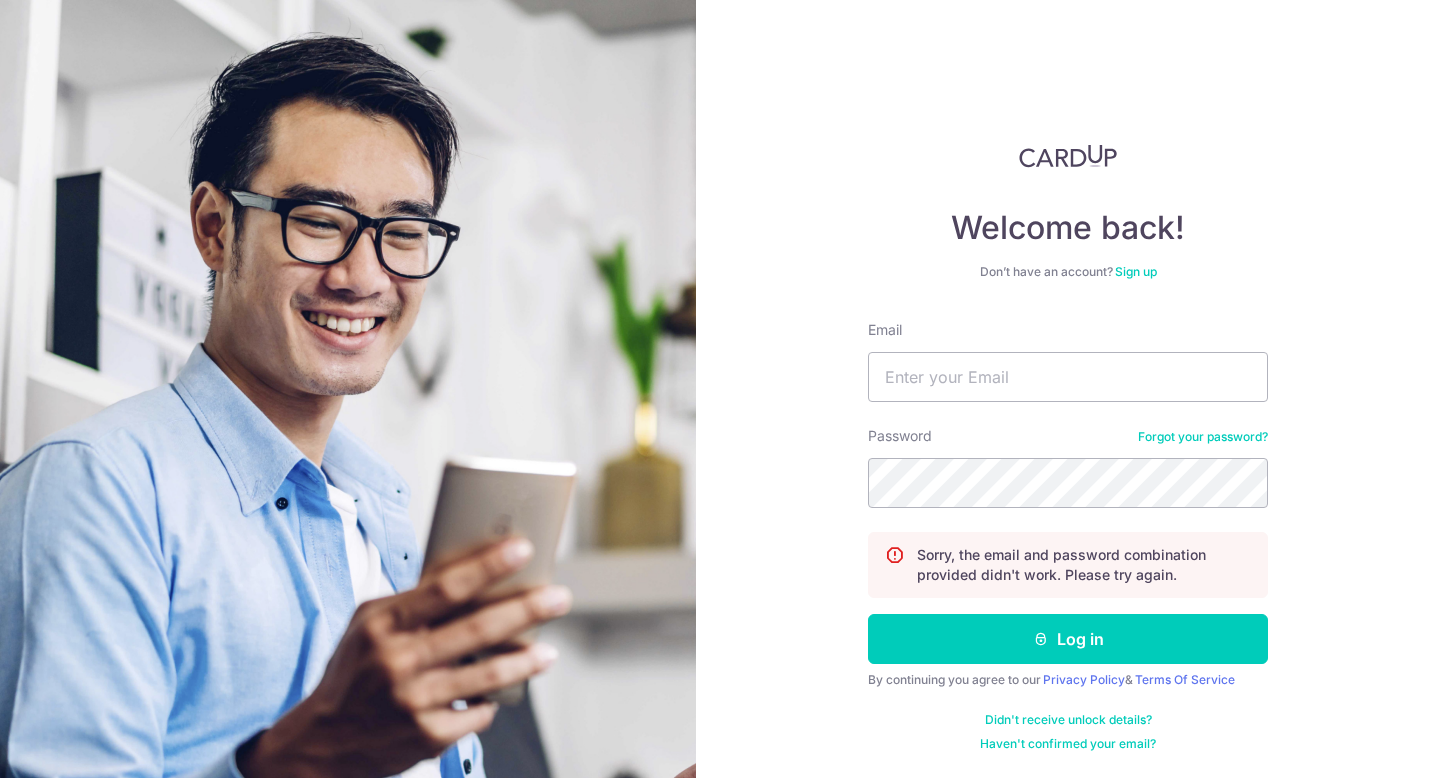 scroll, scrollTop: 0, scrollLeft: 0, axis: both 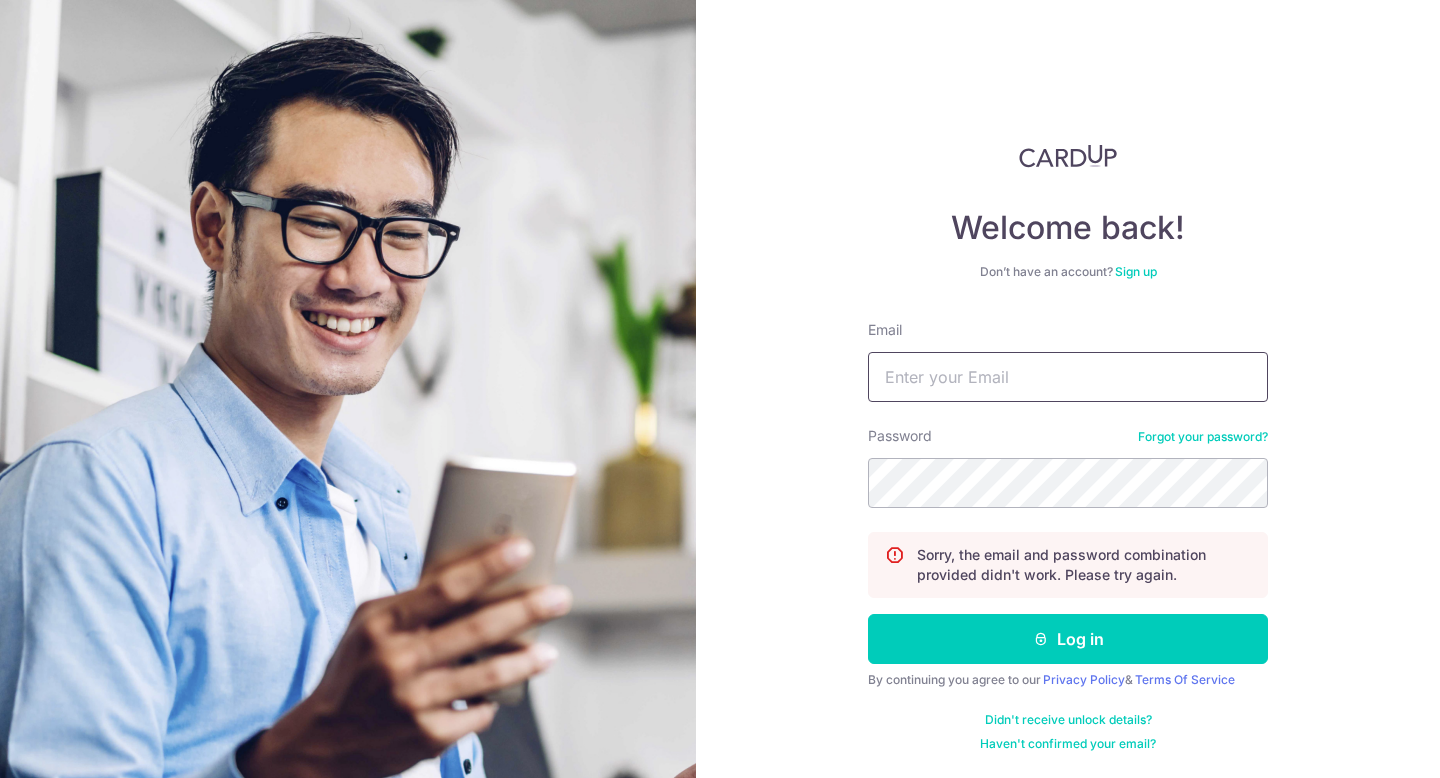 click on "Email" at bounding box center [1068, 377] 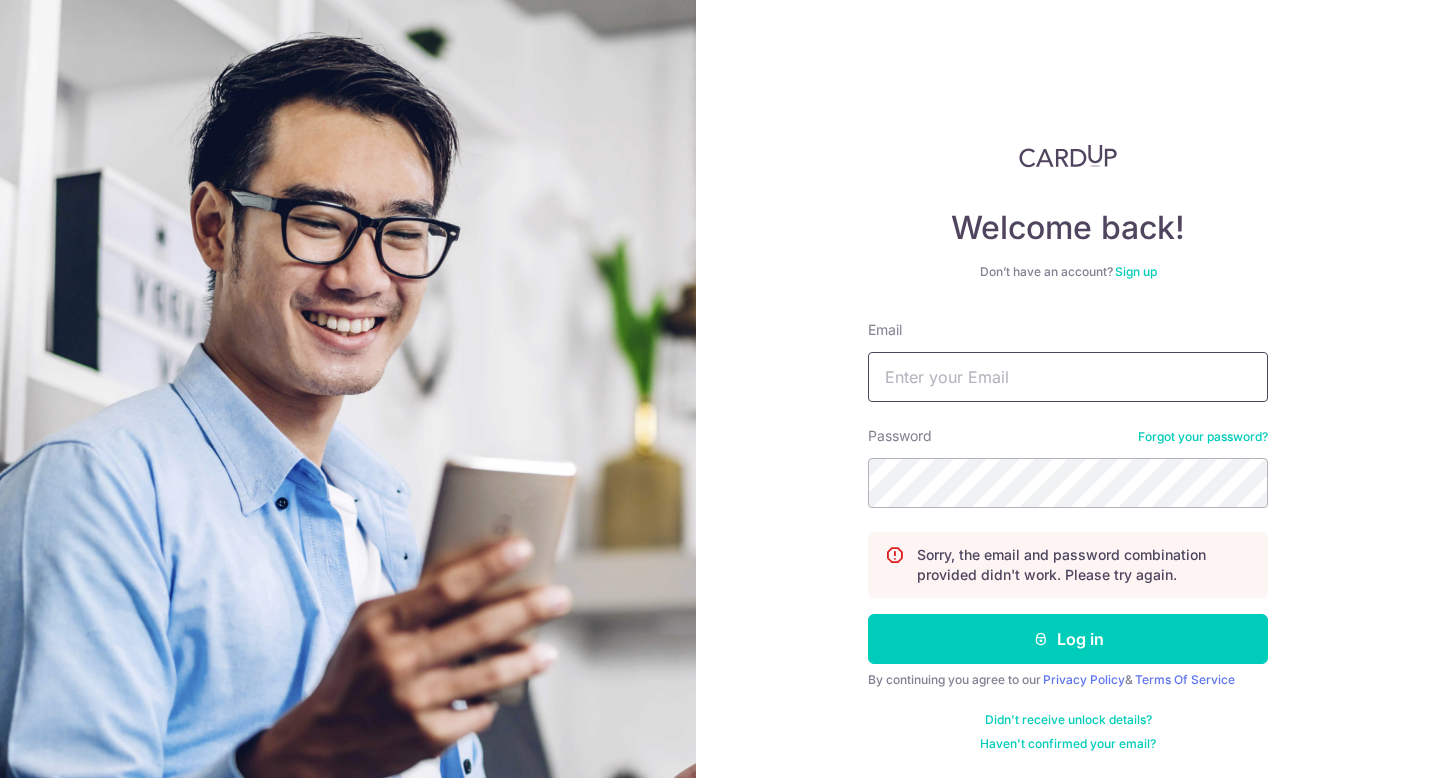 type on "xueruloves@[EXAMPLE.COM]" 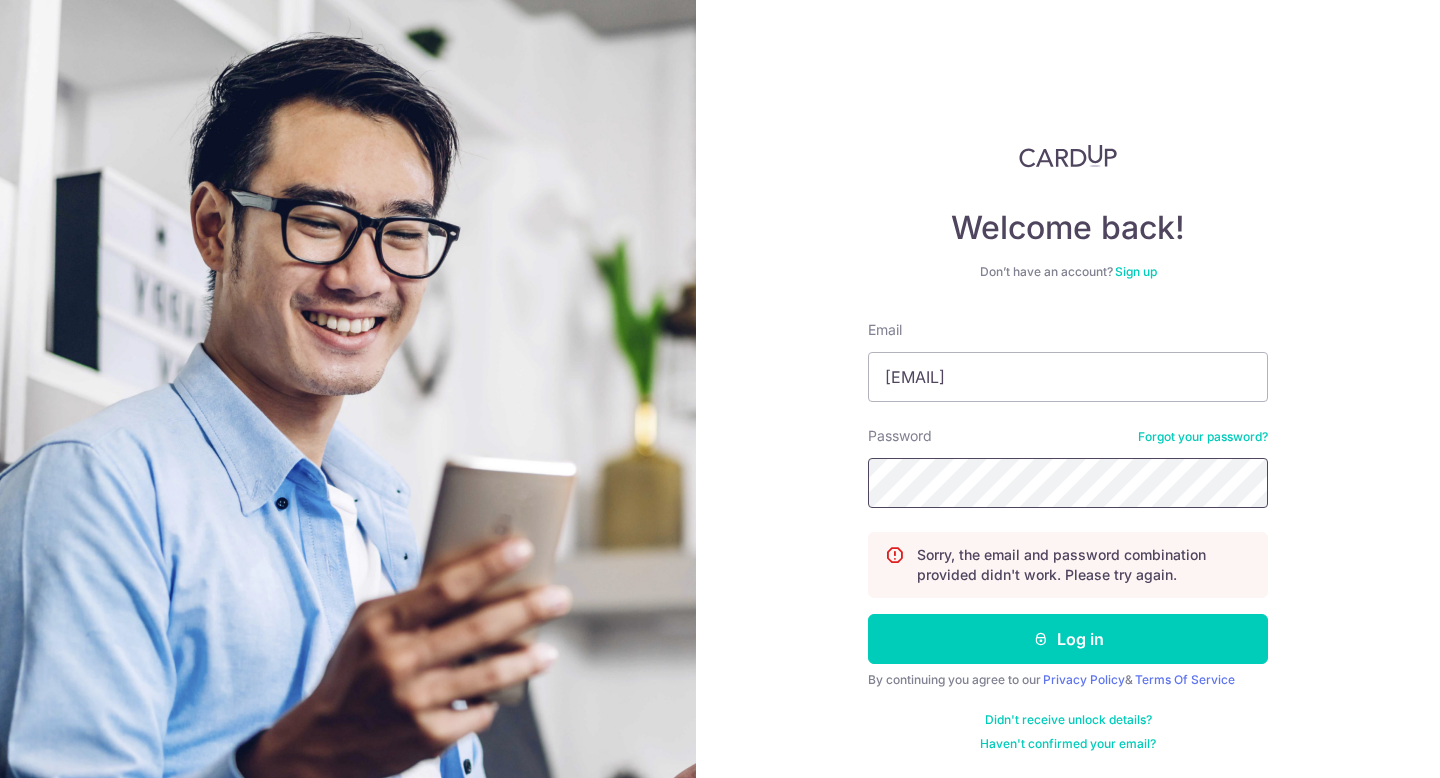 click on "Log in" at bounding box center [1068, 639] 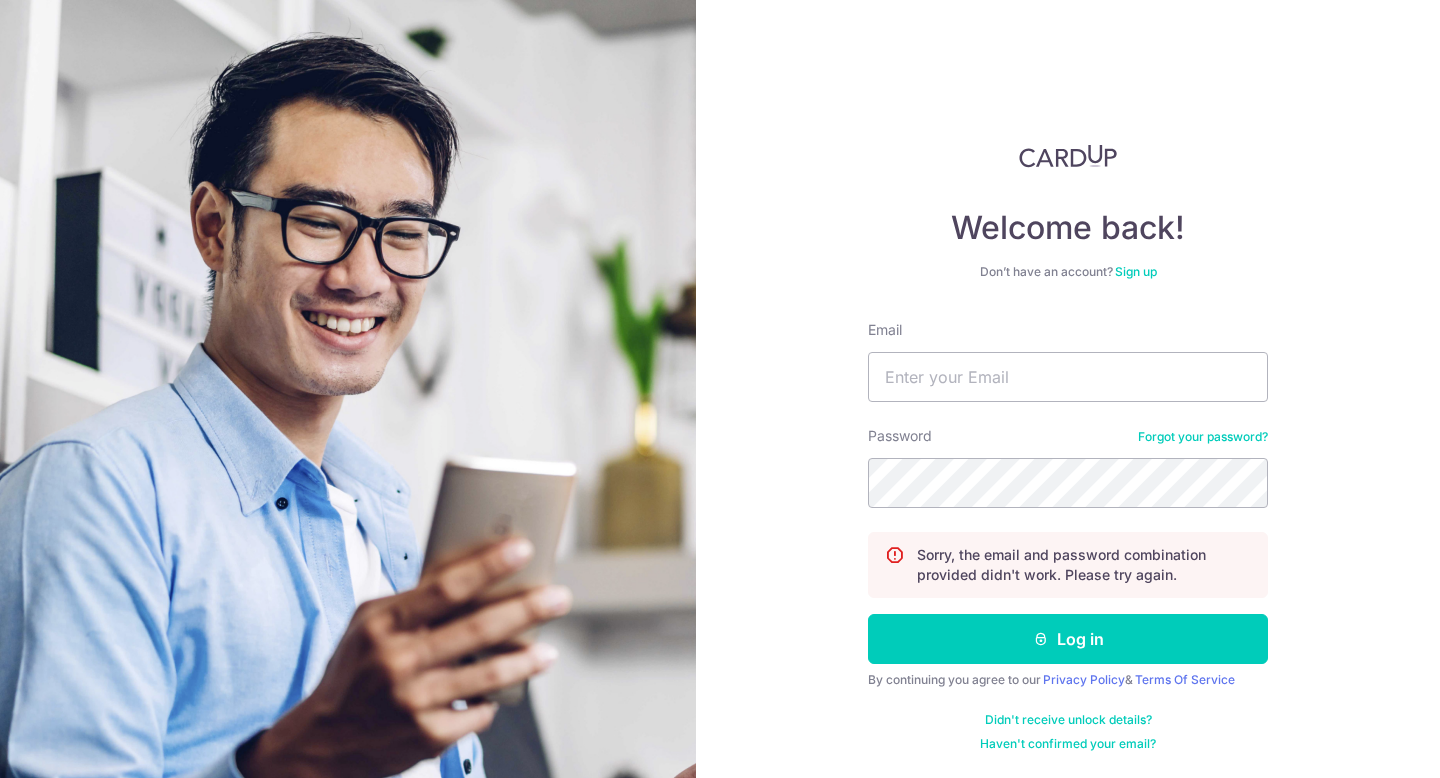 scroll, scrollTop: 0, scrollLeft: 0, axis: both 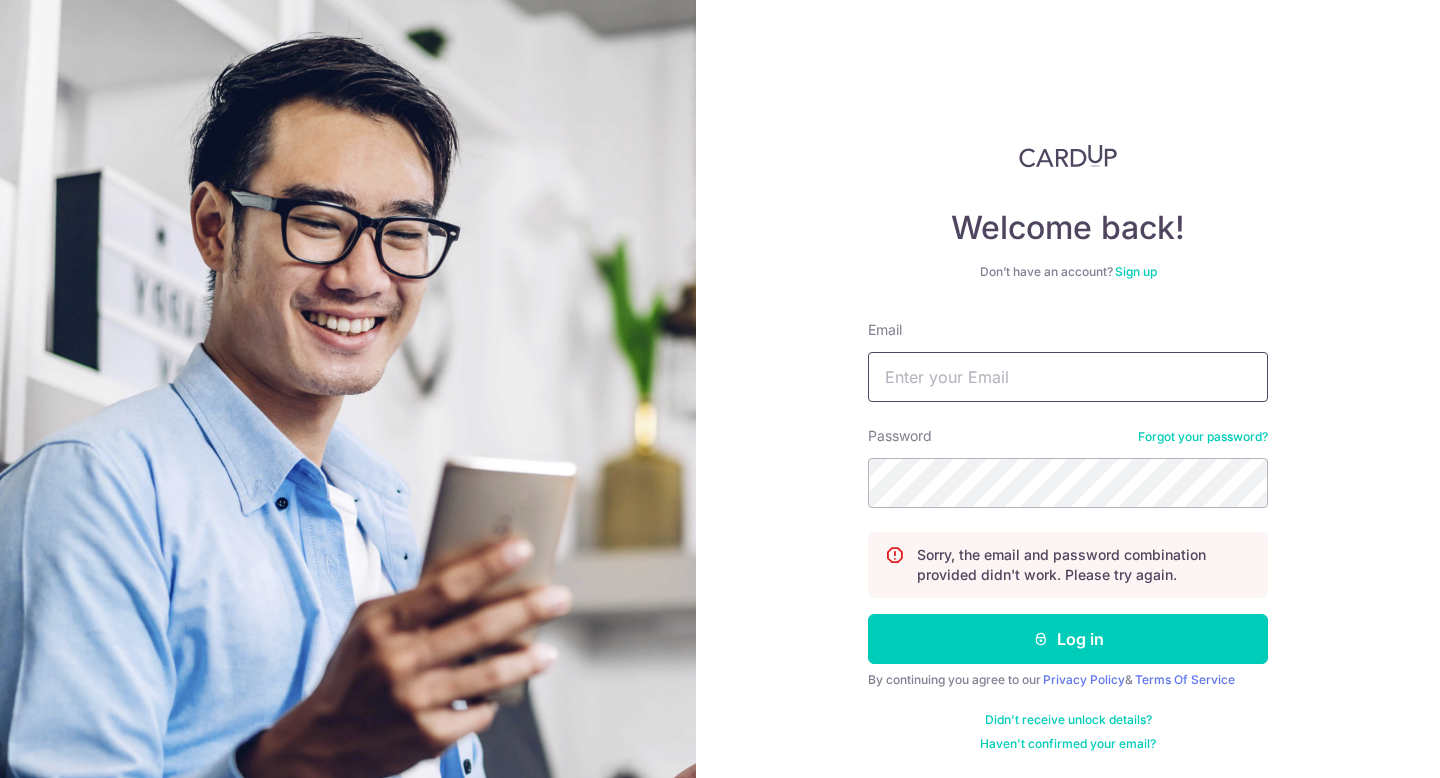 click on "Email" at bounding box center [1068, 377] 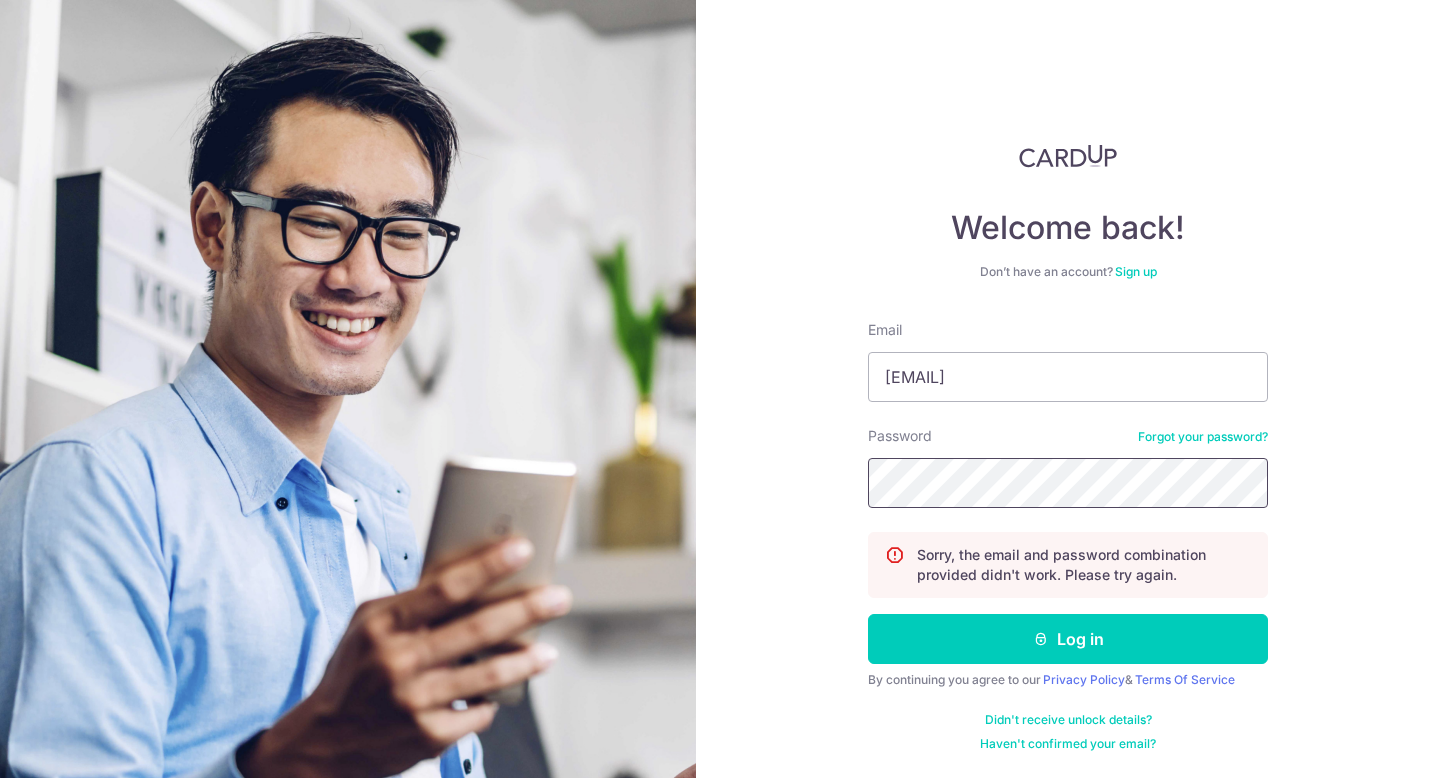 click on "Log in" at bounding box center (1068, 639) 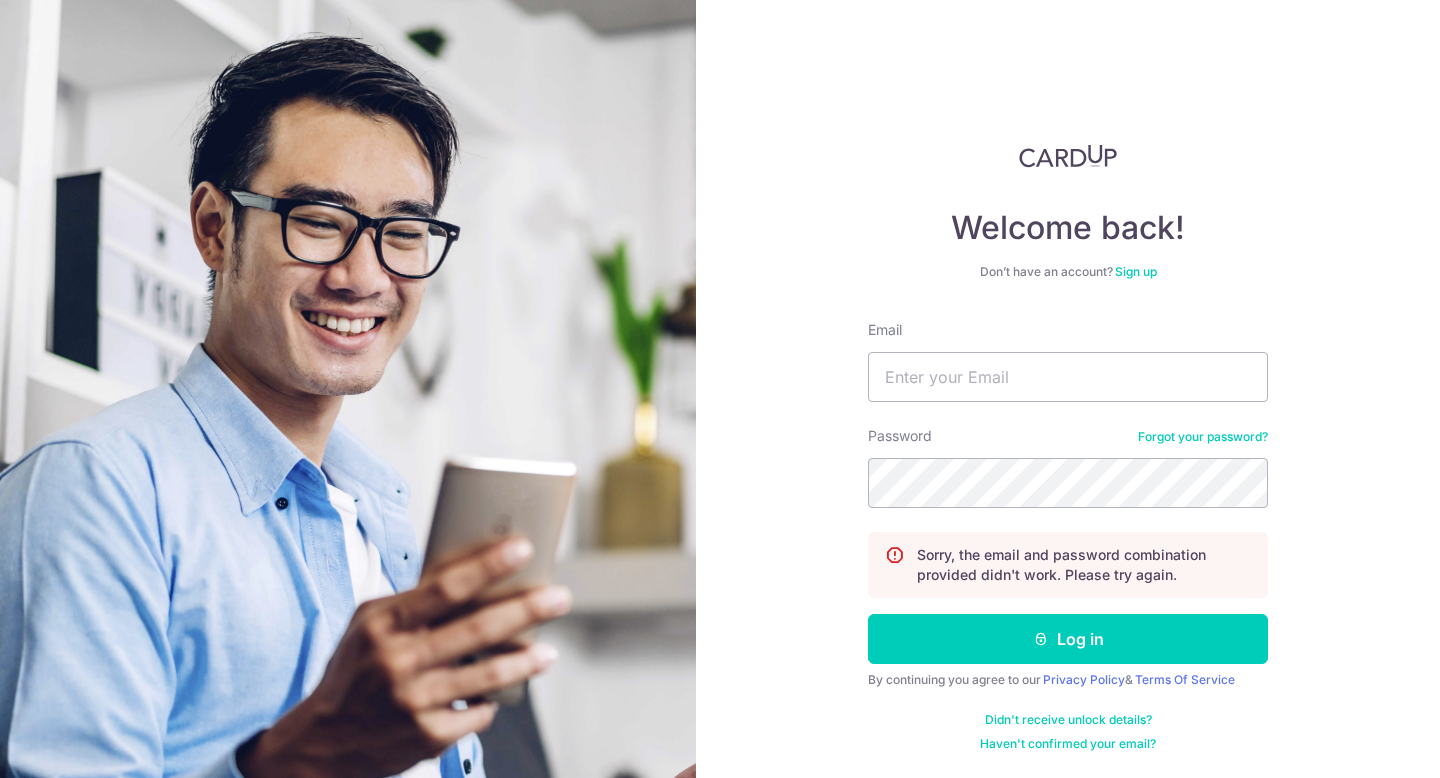 scroll, scrollTop: 0, scrollLeft: 0, axis: both 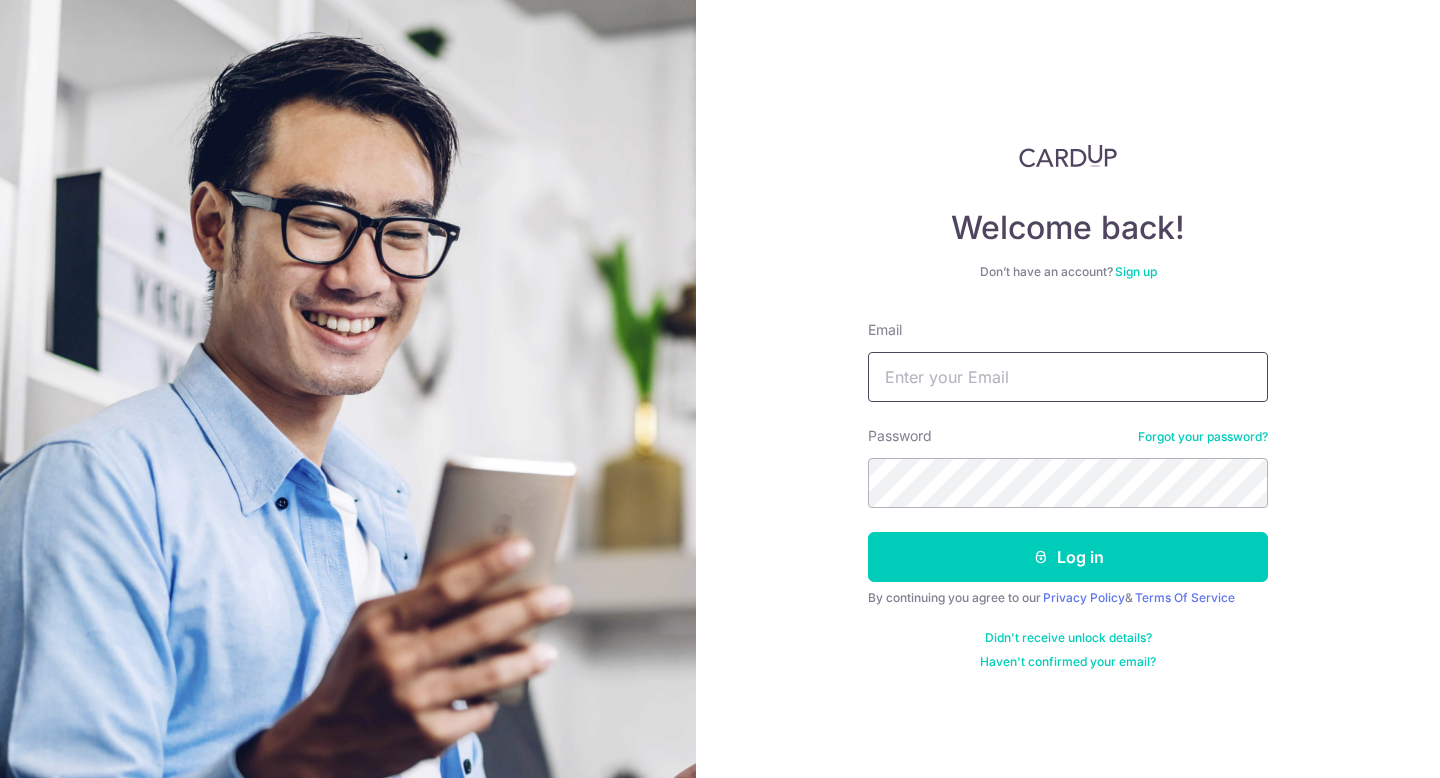 click on "Email" at bounding box center [1068, 377] 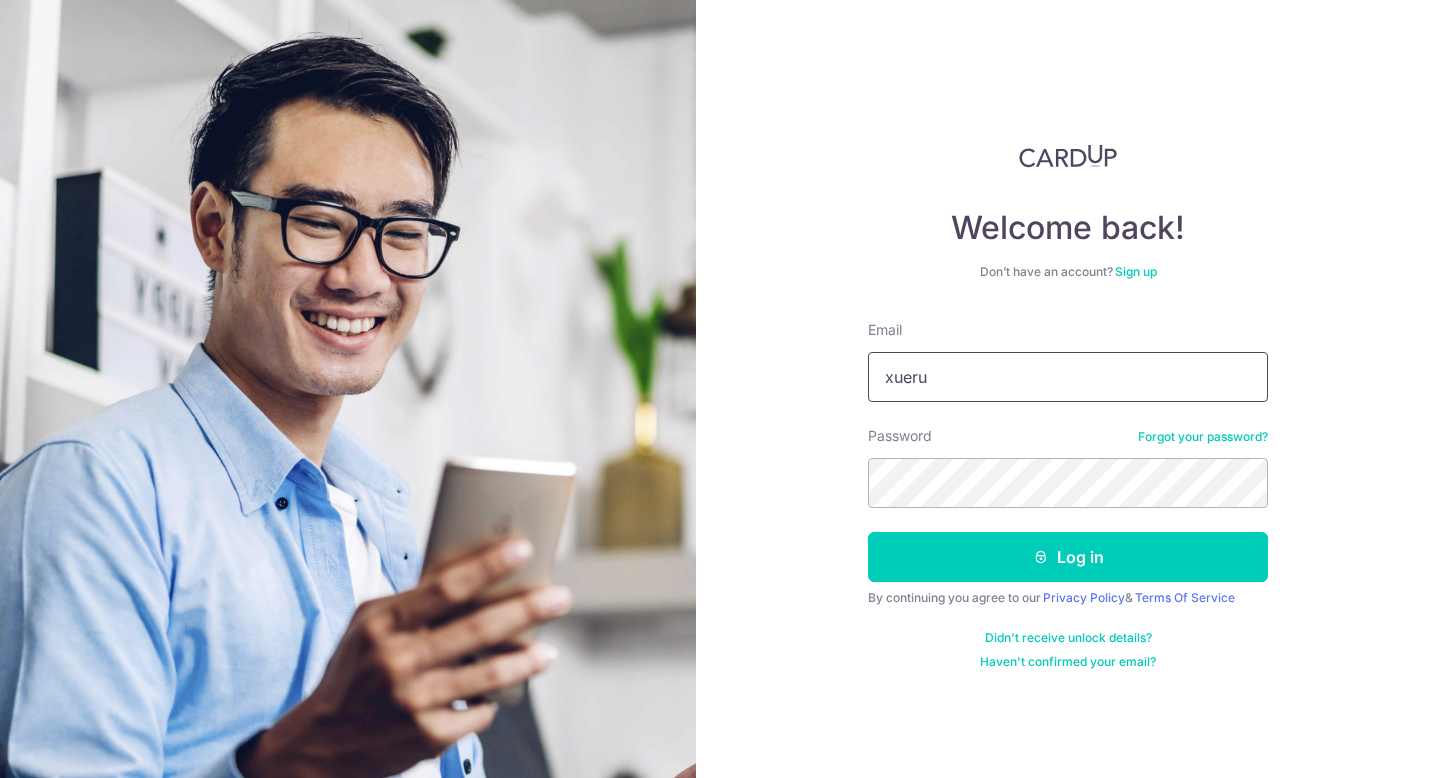 type on "[EMAIL]" 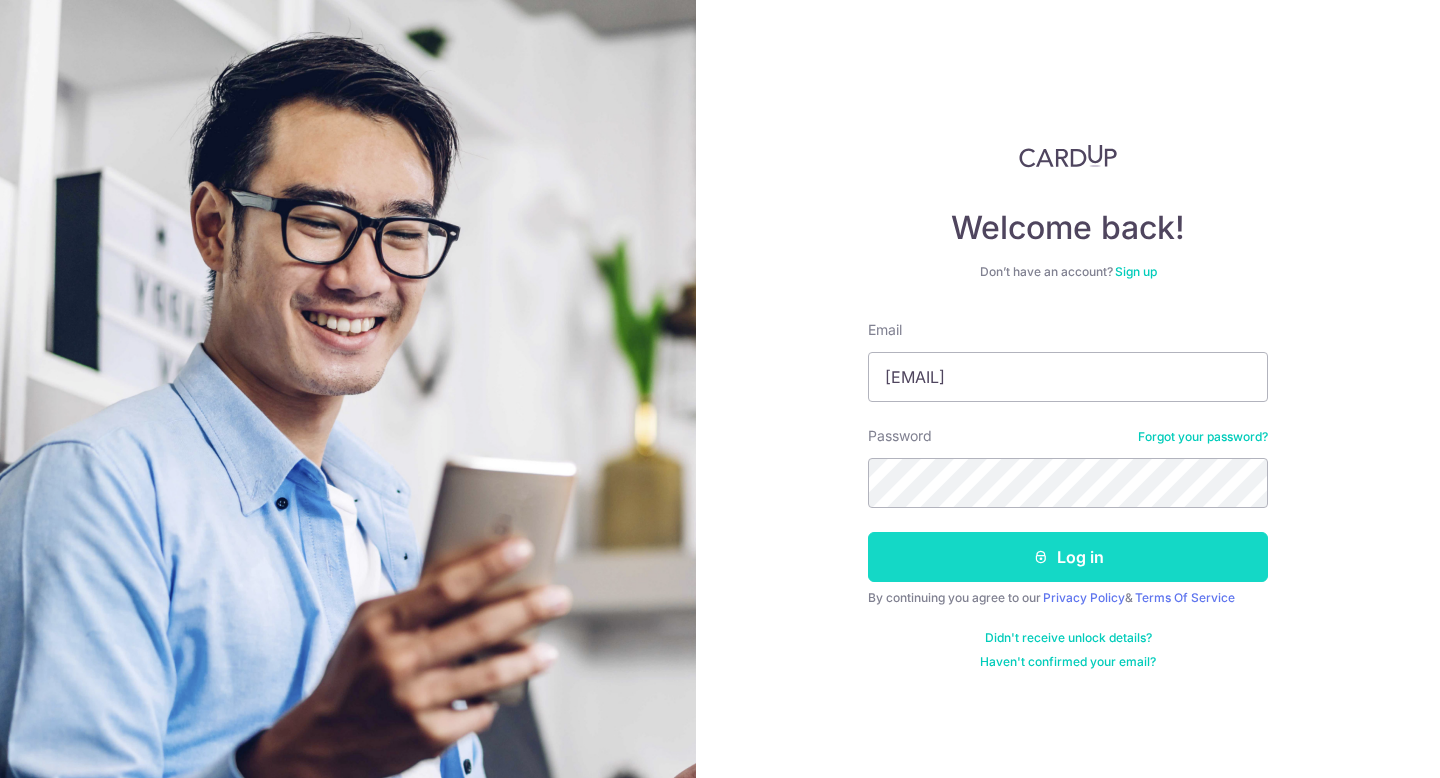 click on "Log in" at bounding box center [1068, 557] 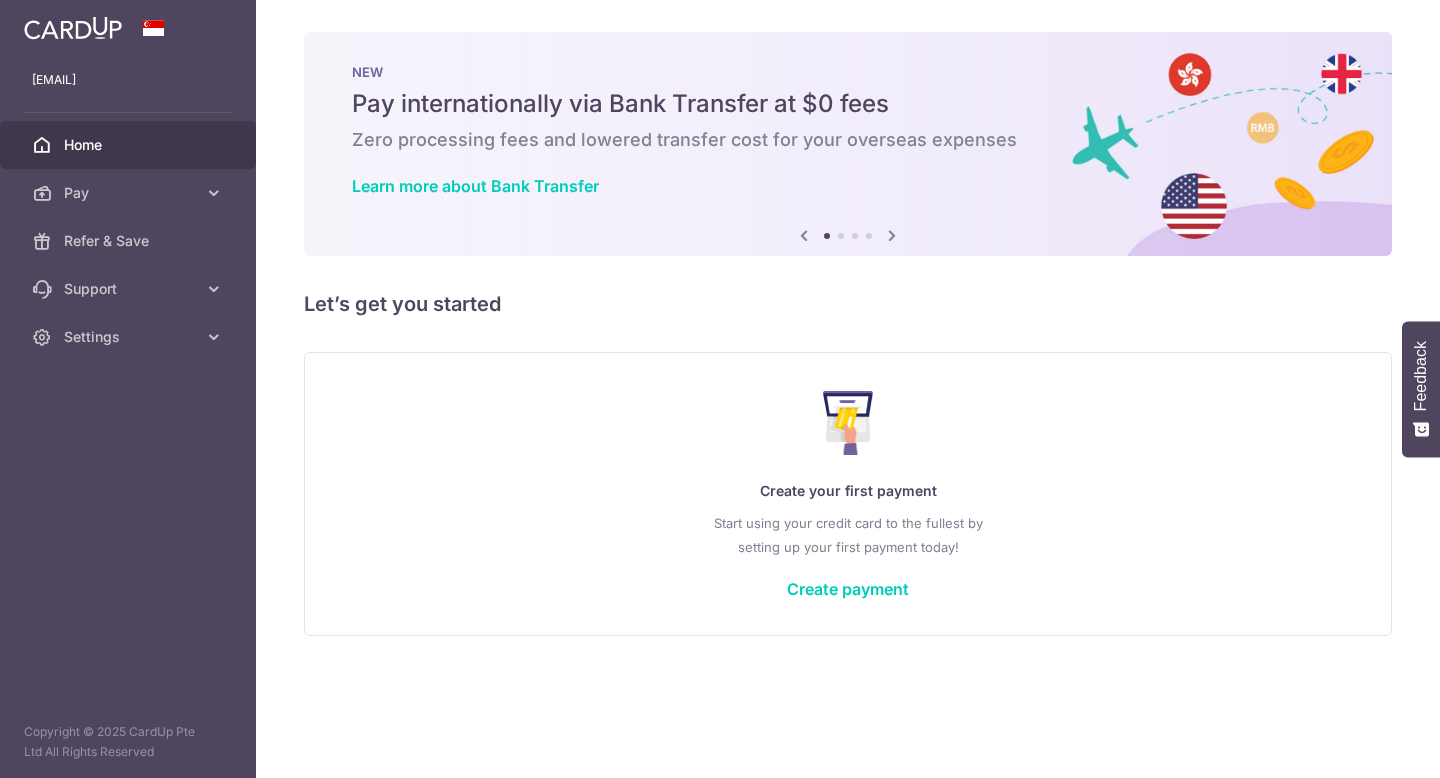 scroll, scrollTop: 0, scrollLeft: 0, axis: both 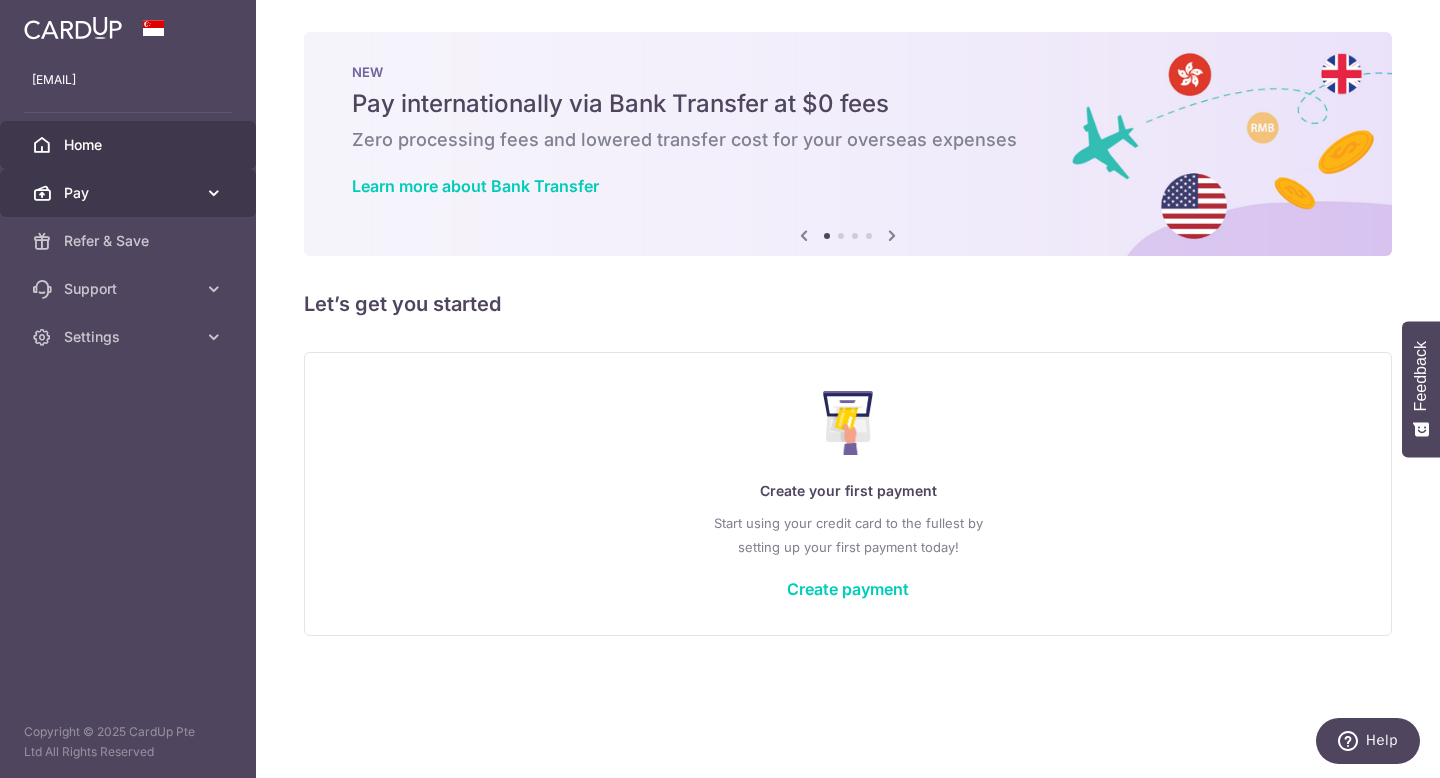 click on "Pay" at bounding box center (130, 193) 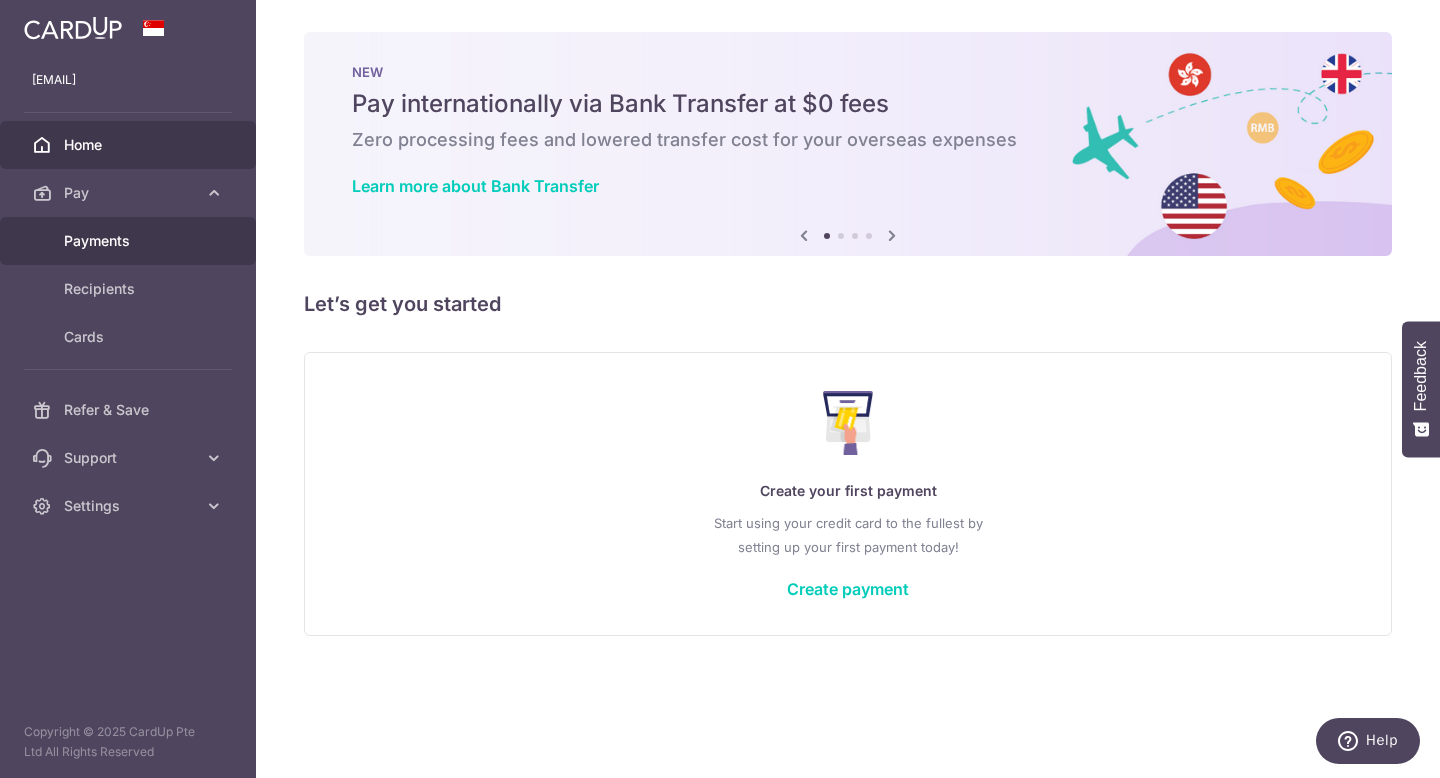 click on "Payments" at bounding box center [128, 241] 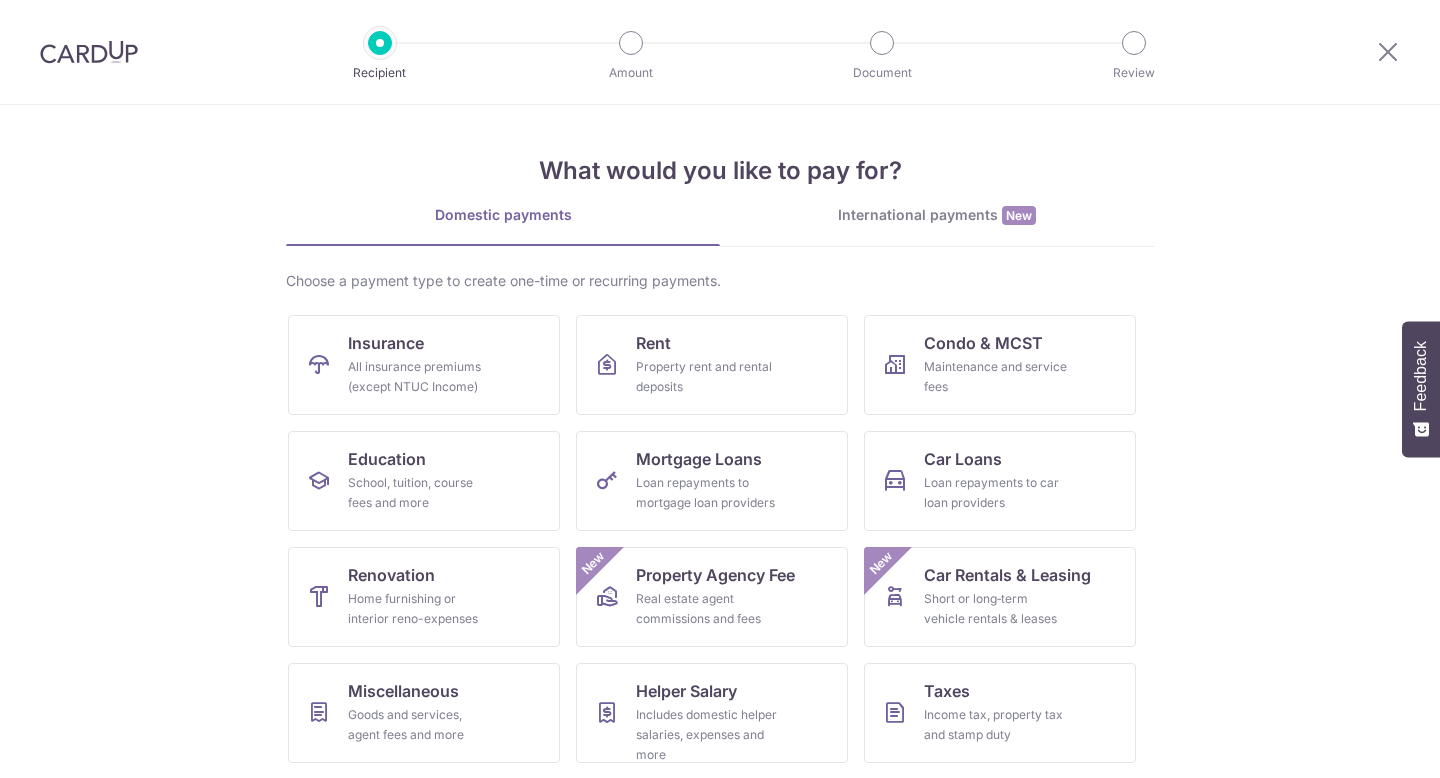 scroll, scrollTop: 0, scrollLeft: 0, axis: both 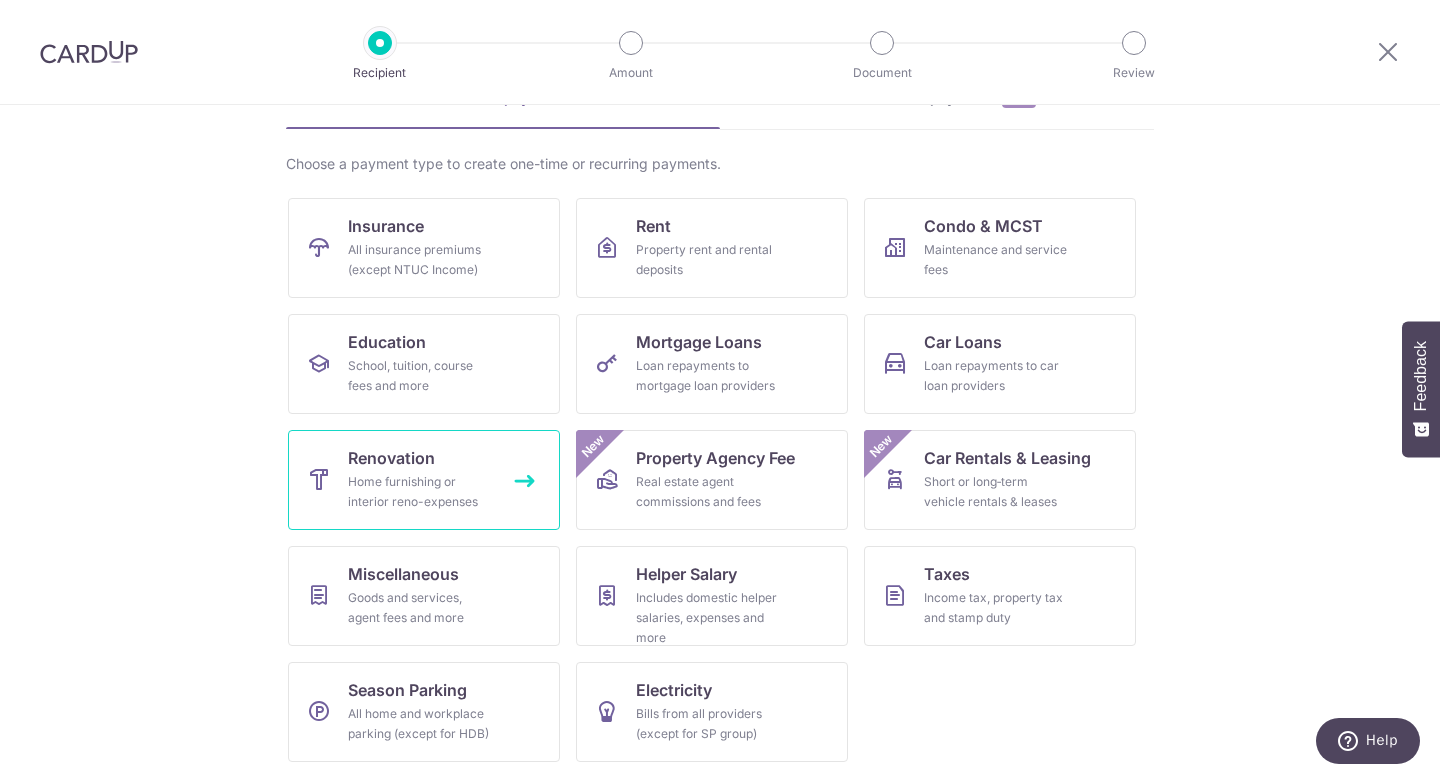 click on "Home furnishing or interior reno-expenses" at bounding box center [420, 492] 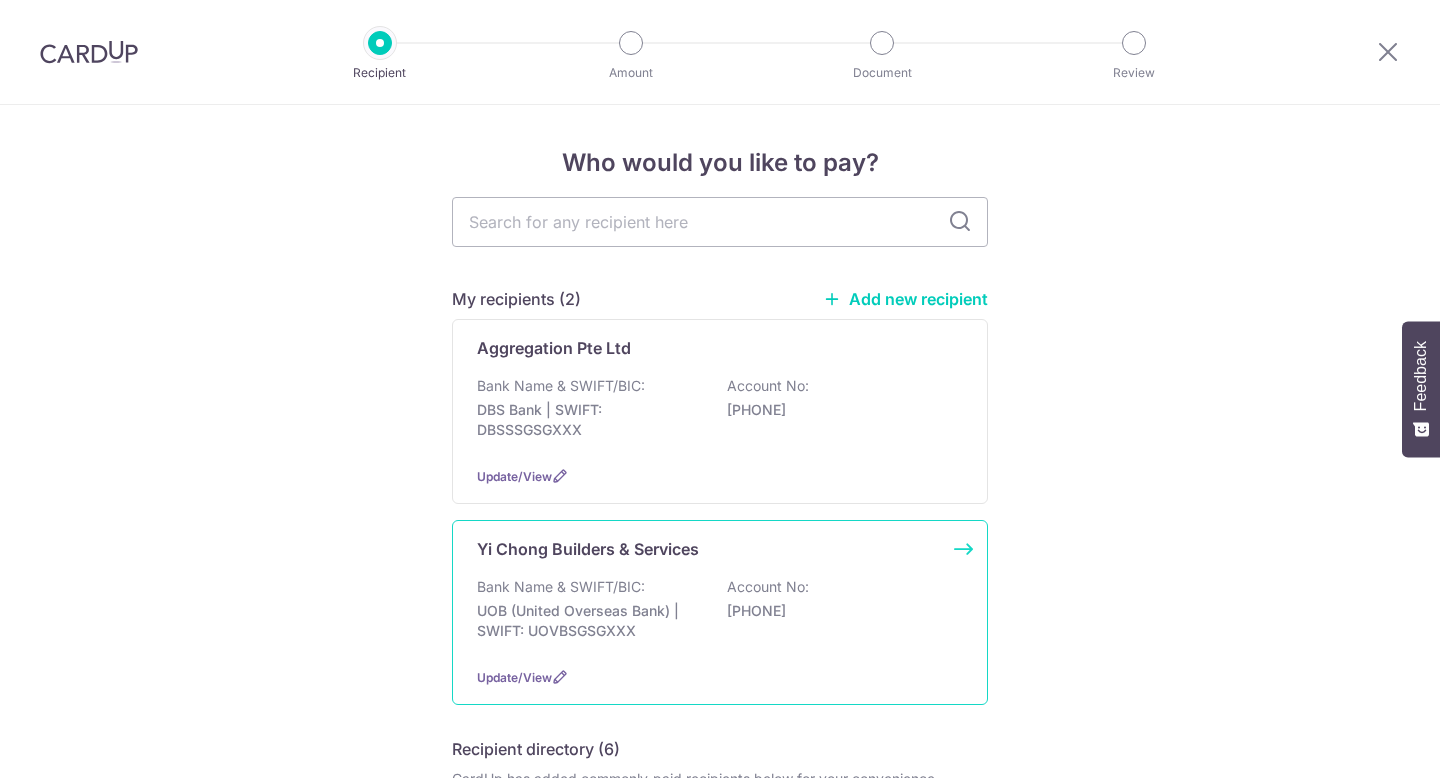 scroll, scrollTop: 0, scrollLeft: 0, axis: both 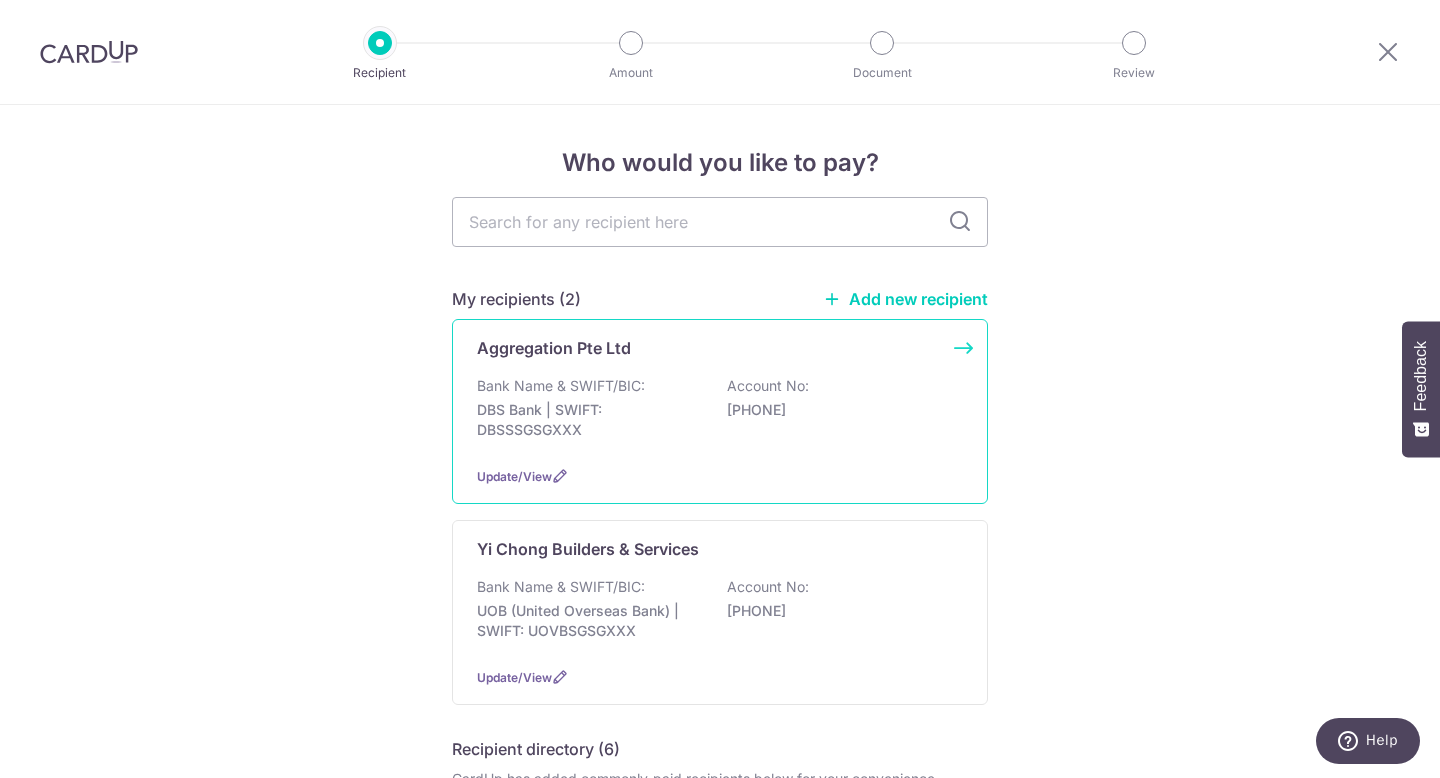 click on "0721092700" at bounding box center [839, 410] 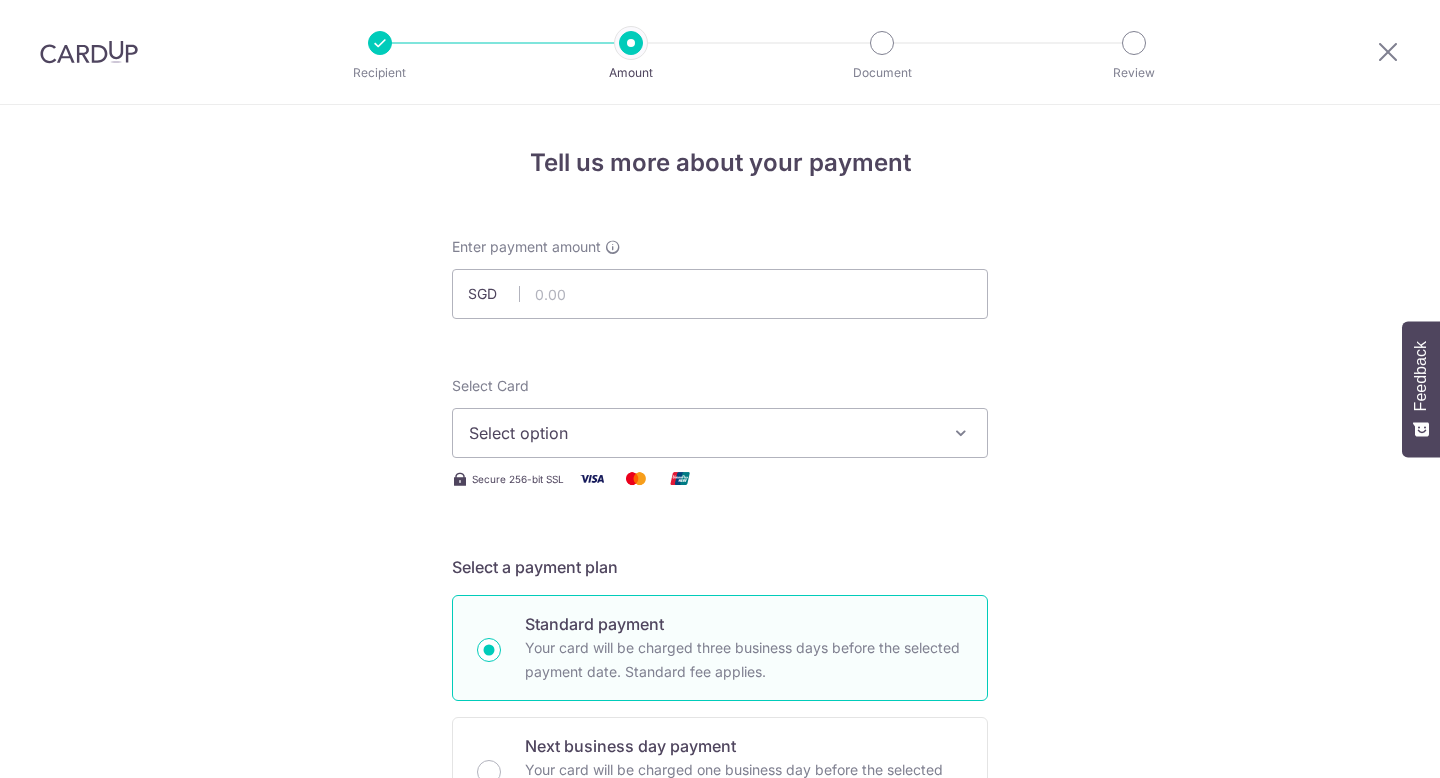 scroll, scrollTop: 0, scrollLeft: 0, axis: both 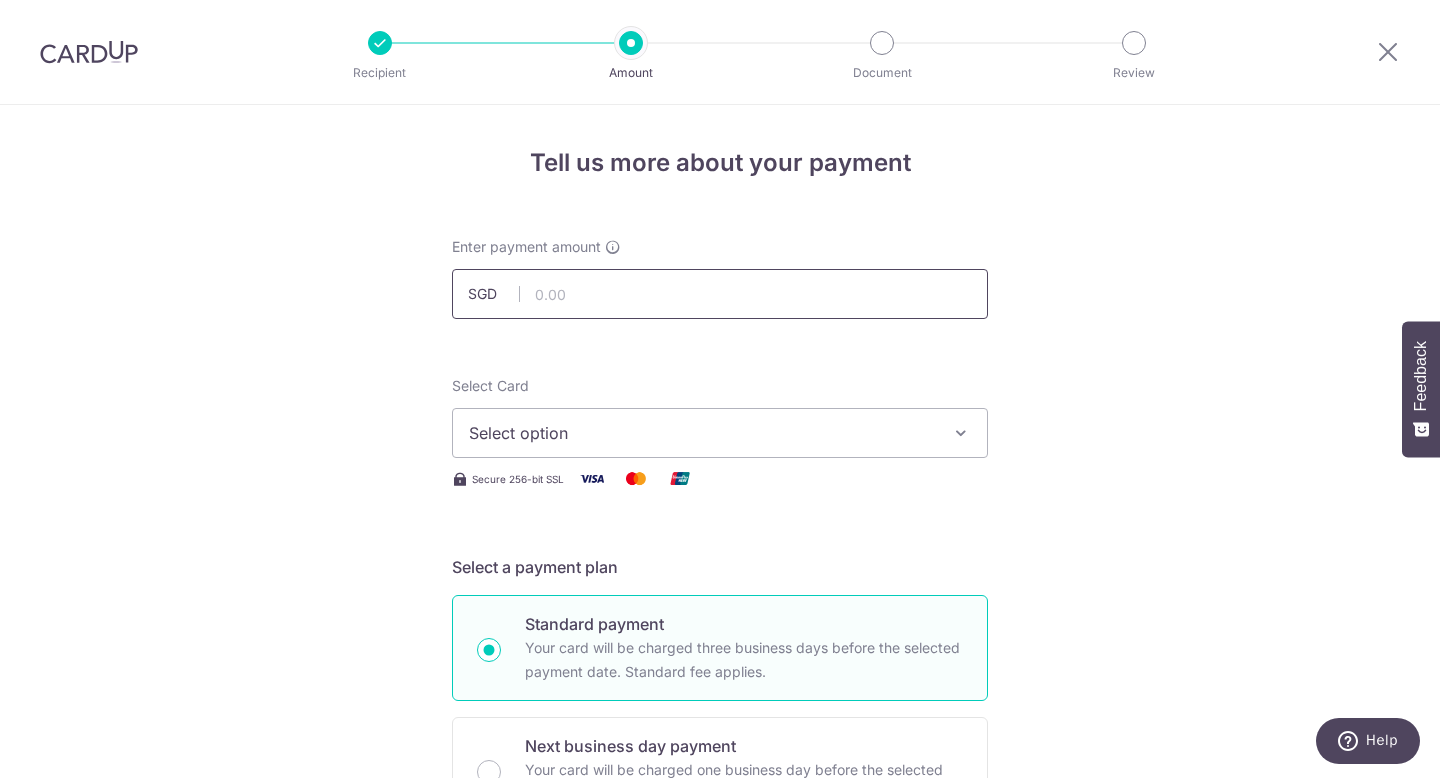 click at bounding box center [720, 294] 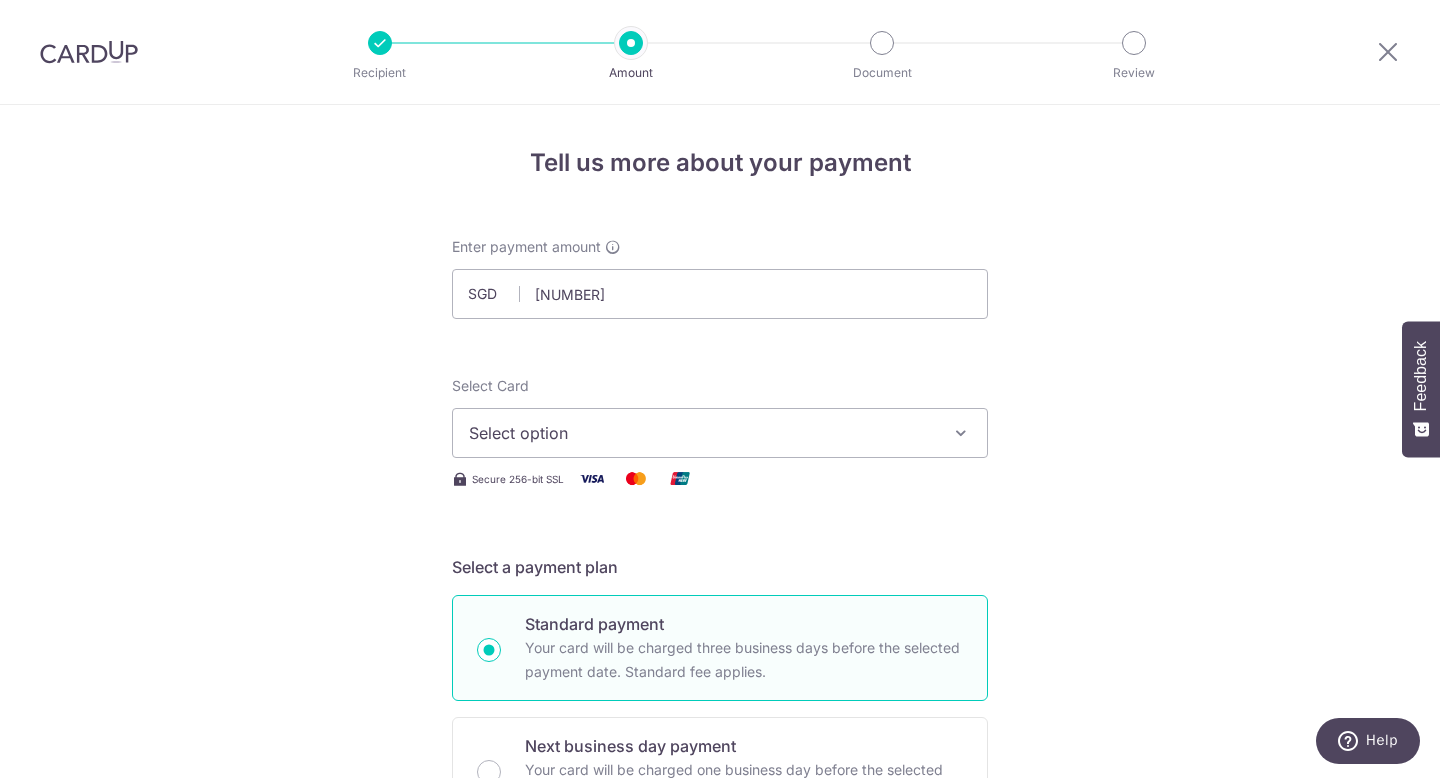 type on "2,240.00" 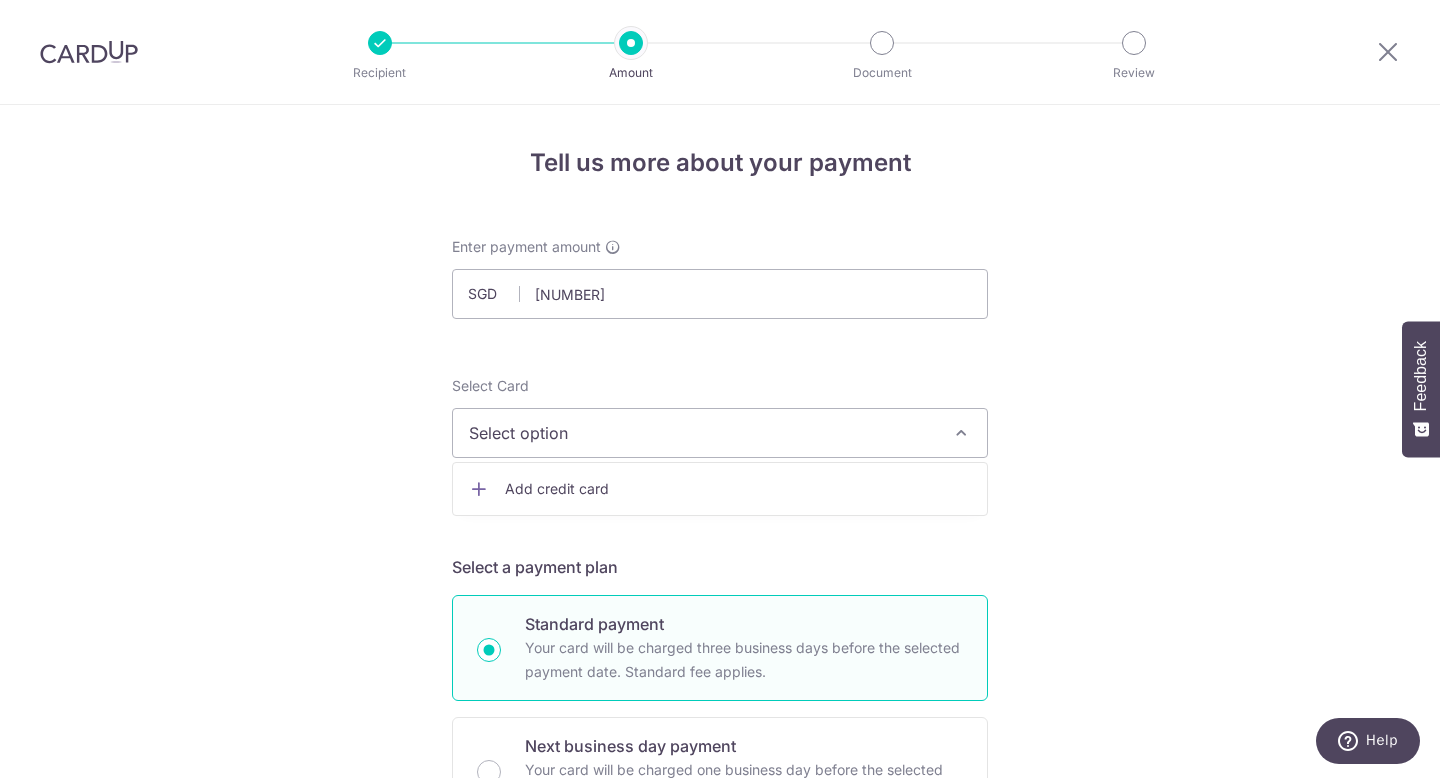 click on "Add credit card" at bounding box center (738, 489) 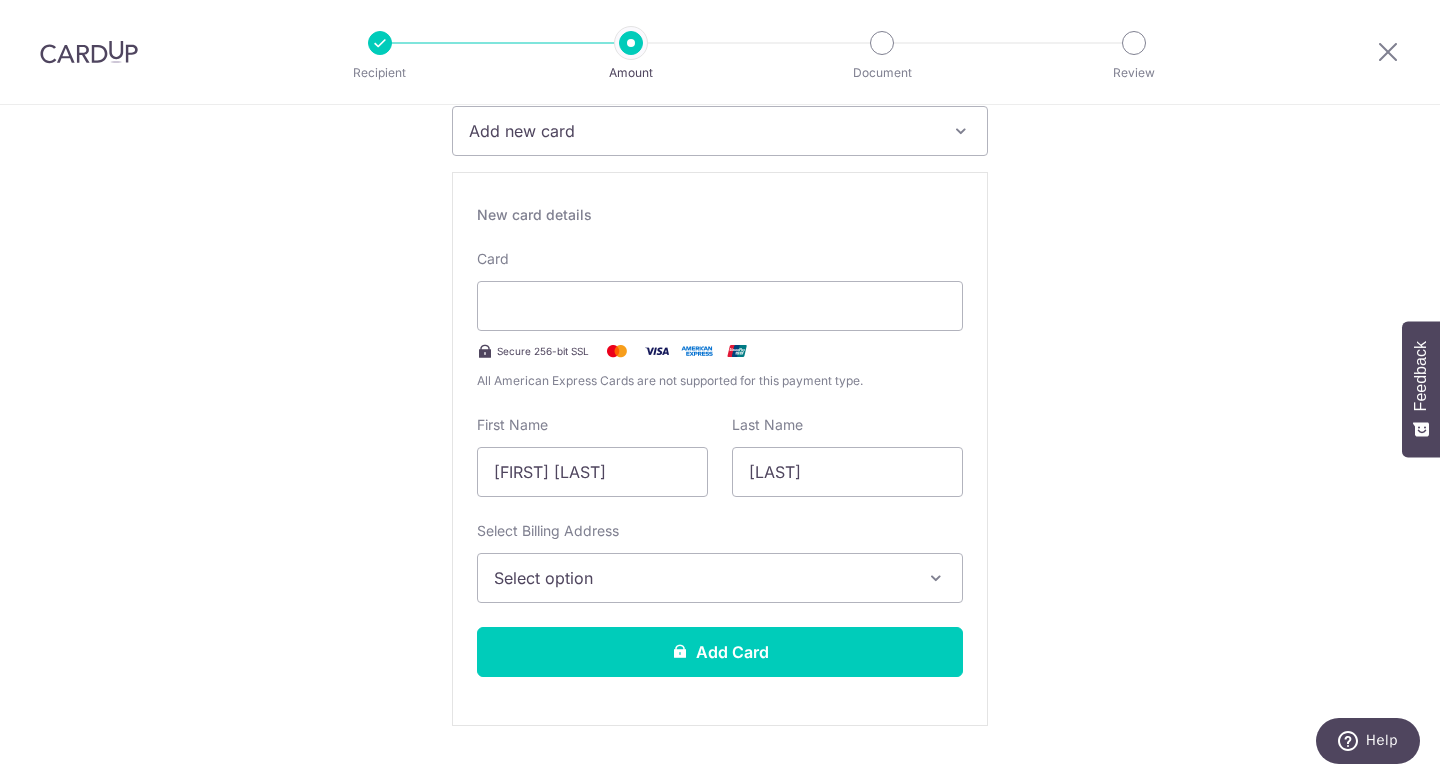 scroll, scrollTop: 338, scrollLeft: 0, axis: vertical 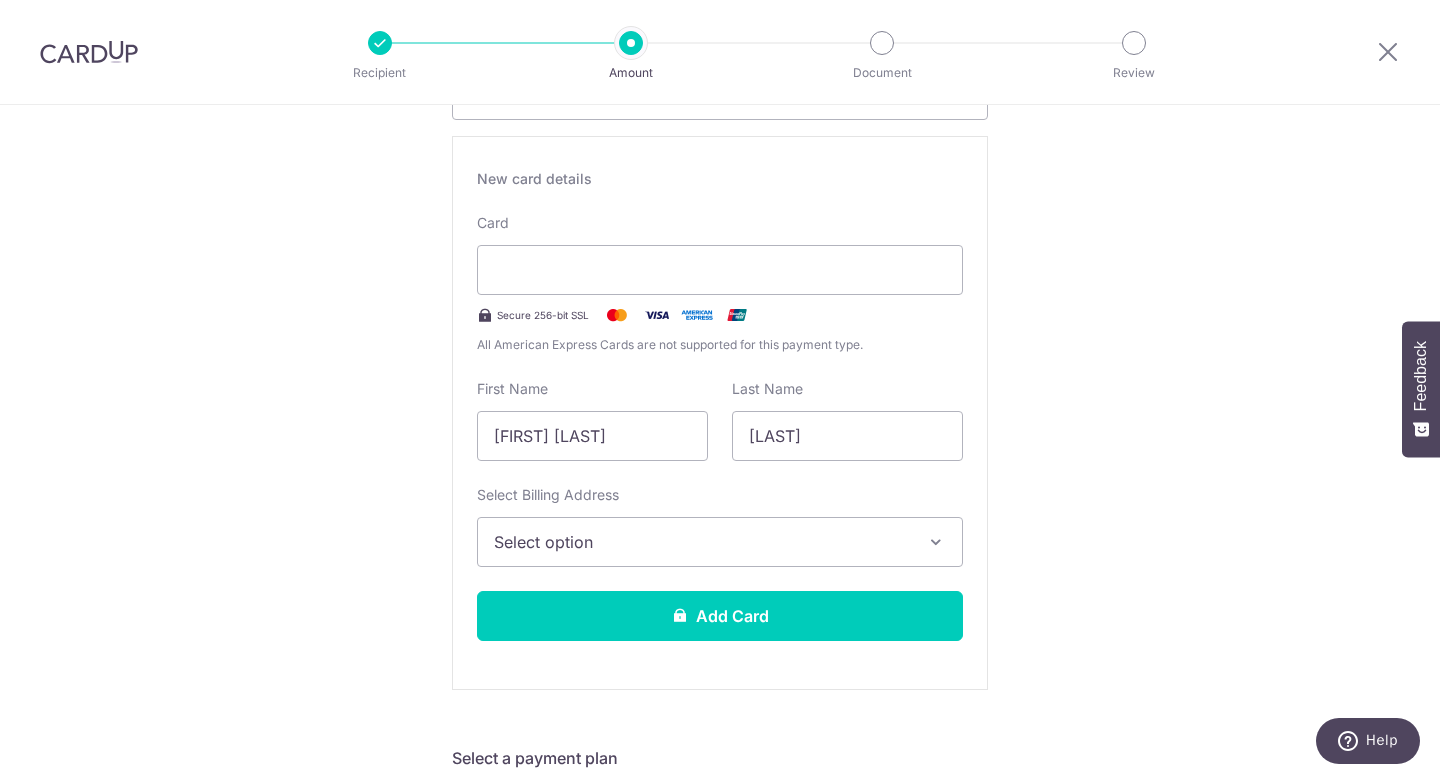 click on "Select option" at bounding box center [702, 542] 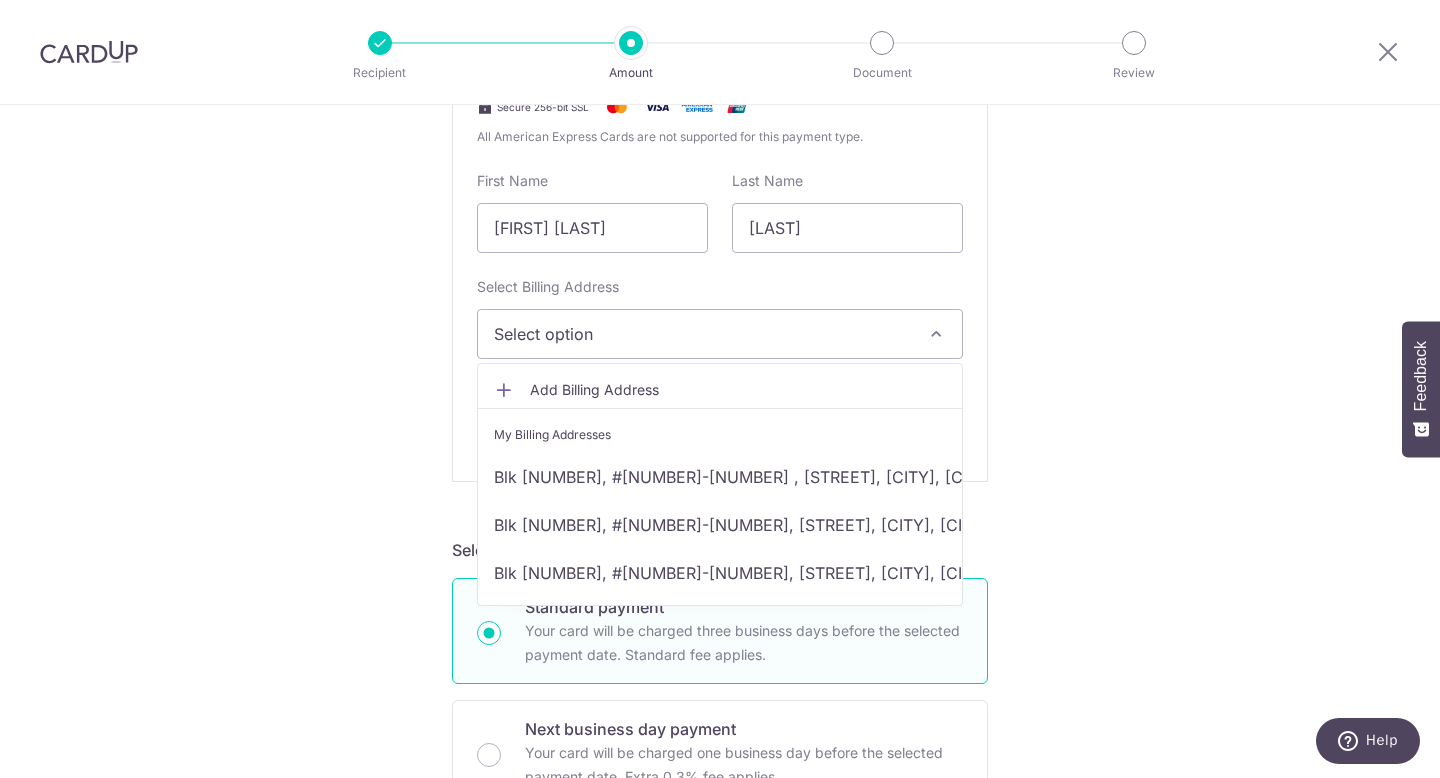 scroll, scrollTop: 548, scrollLeft: 0, axis: vertical 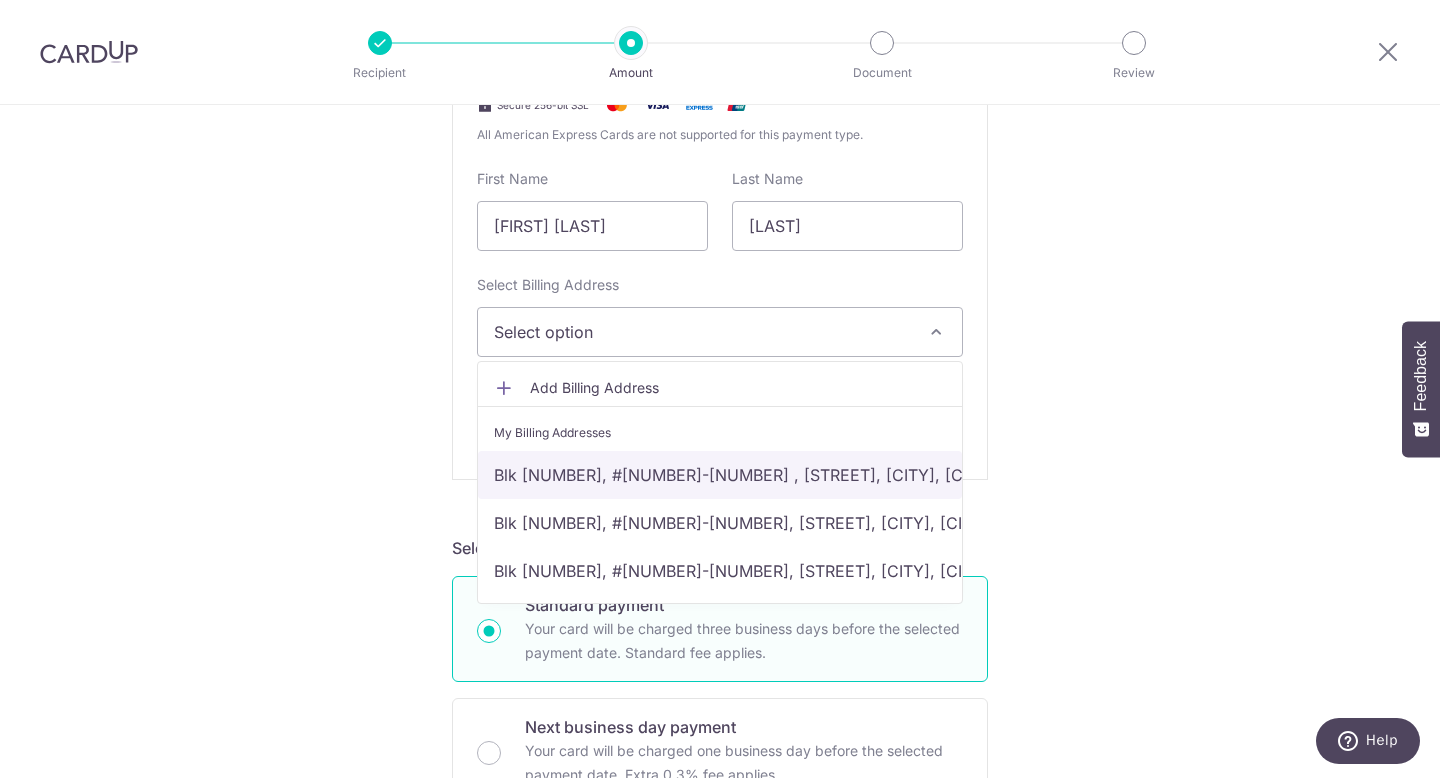 click on "[BUILDING] [UNIT] , [STREET], [CITY], [COUNTRY], [COUNTRY]-[POSTAL_CODE]" at bounding box center [720, 475] 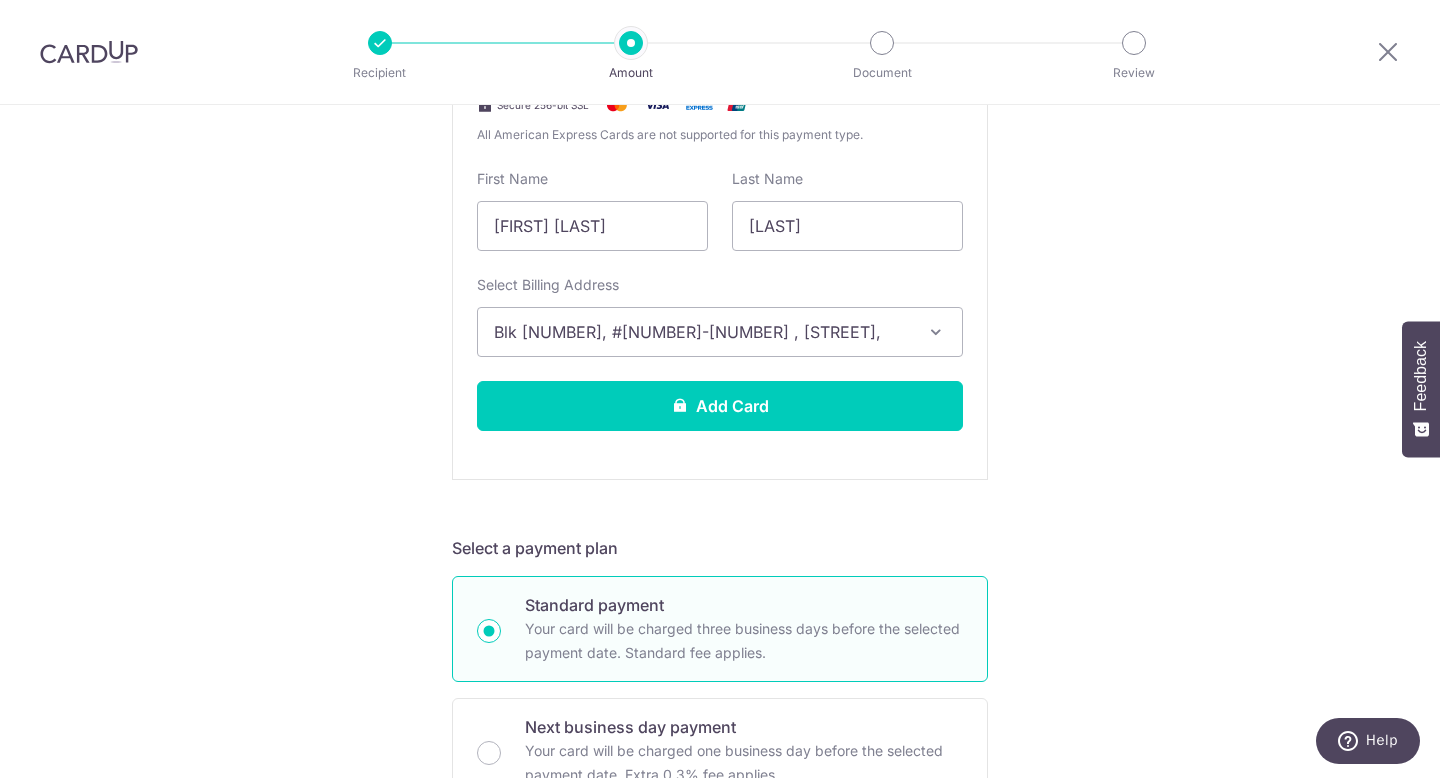 click on "[BUILDING] [UNIT] , [STREET], [CITY], [COUNTRY], [COUNTRY]-[POSTAL_CODE]" at bounding box center [720, 332] 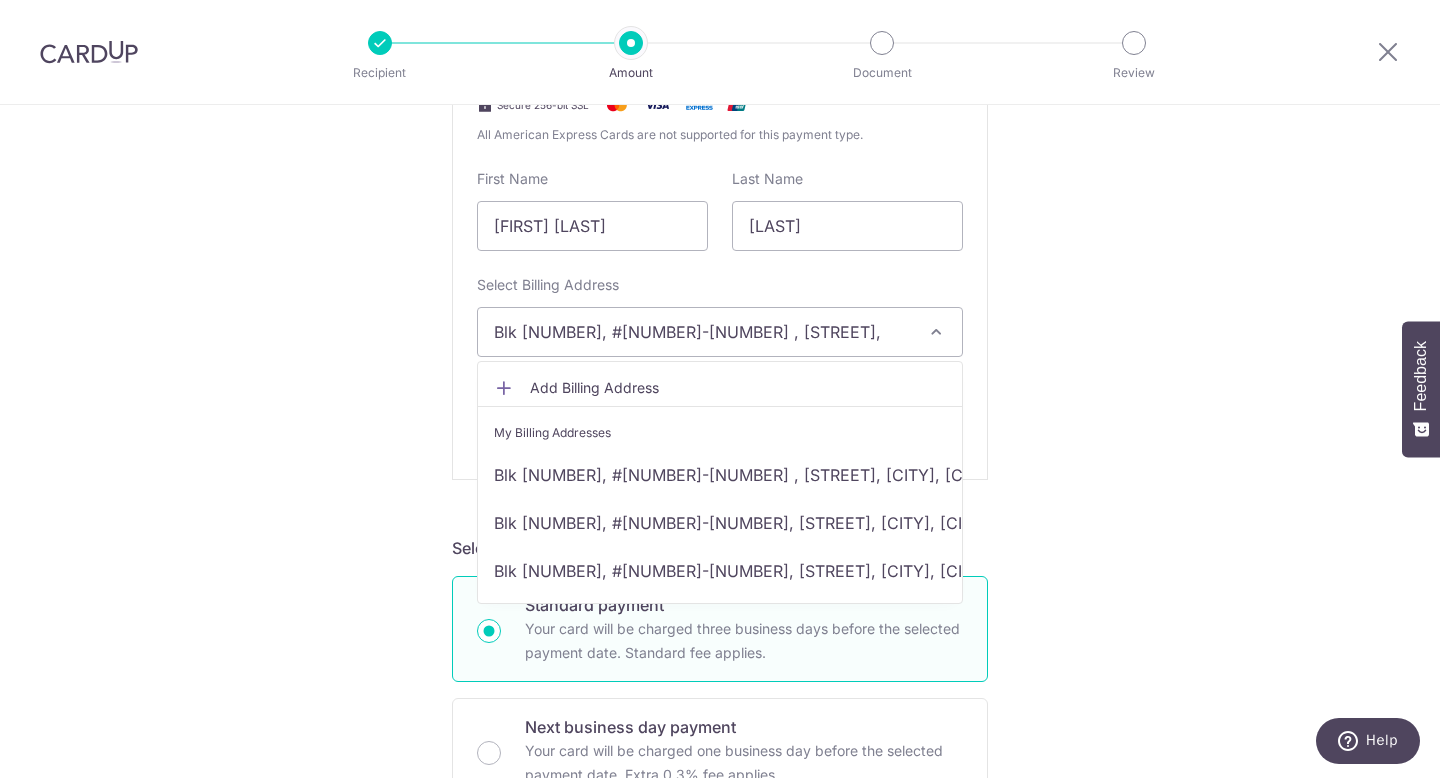 click on "Tell us more about your payment
Enter payment amount
SGD
2,240.00
2240.00
Select Card
Add new card
Add credit card
Secure 256-bit SSL
Text
New card details
Card
Secure 256-bit SSL
First Name" at bounding box center (720, 793) 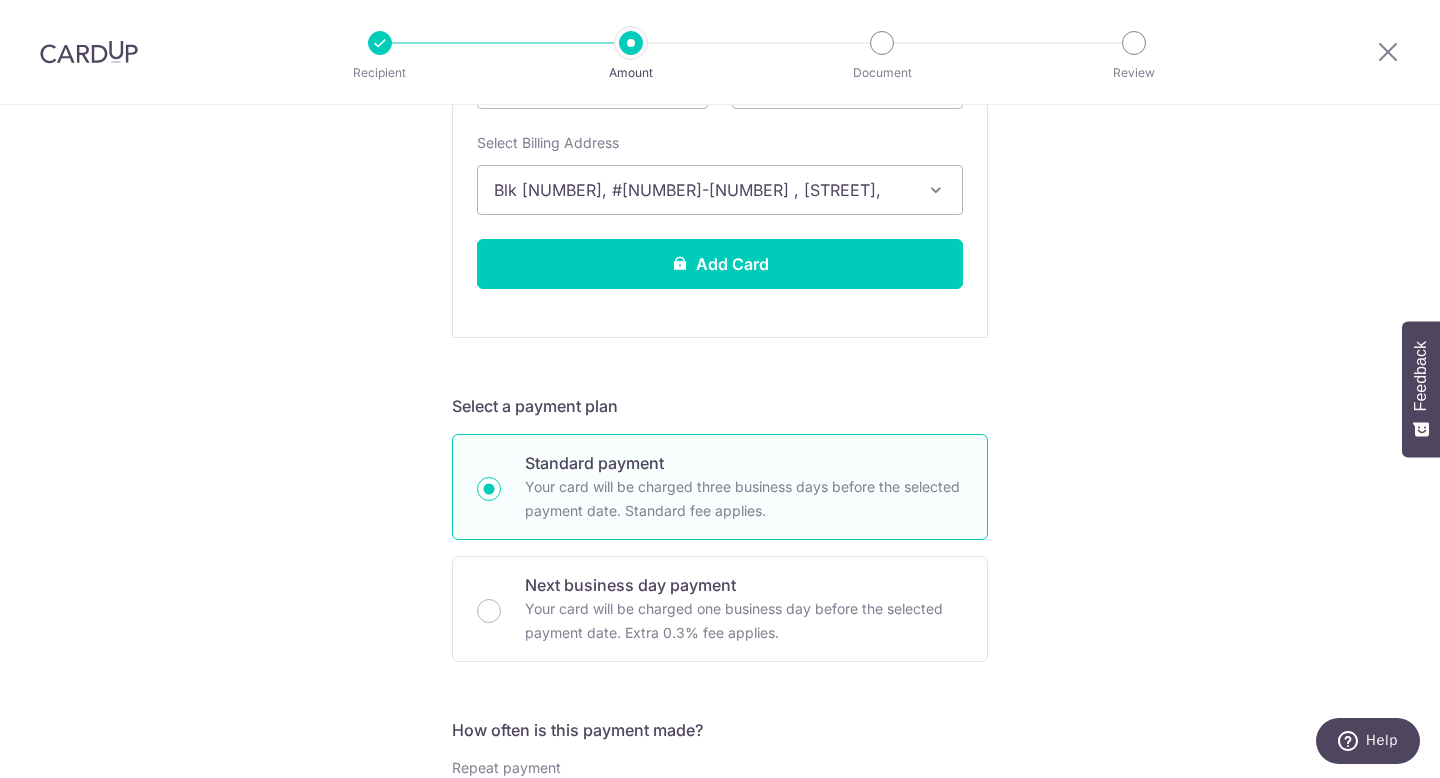 scroll, scrollTop: 703, scrollLeft: 0, axis: vertical 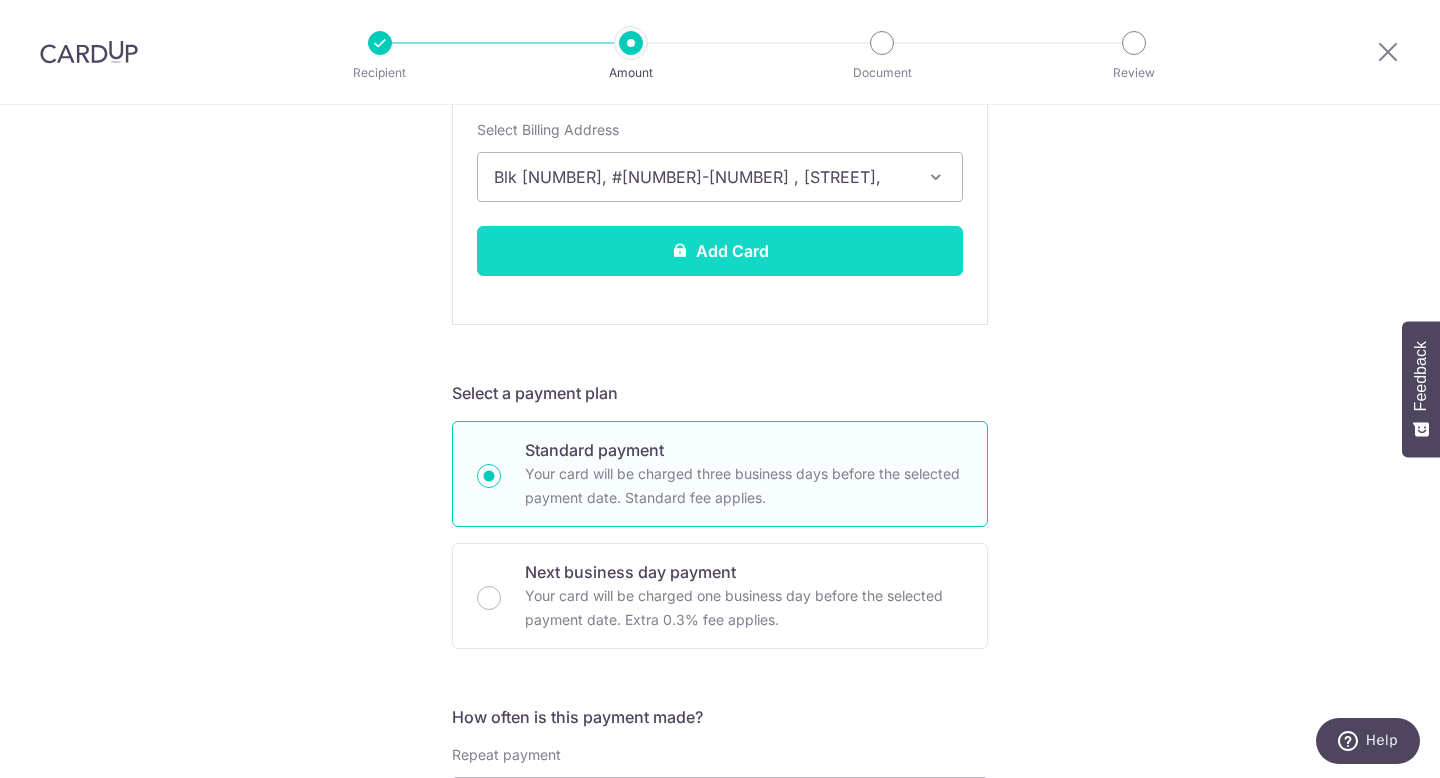 click on "Add Card" at bounding box center (720, 251) 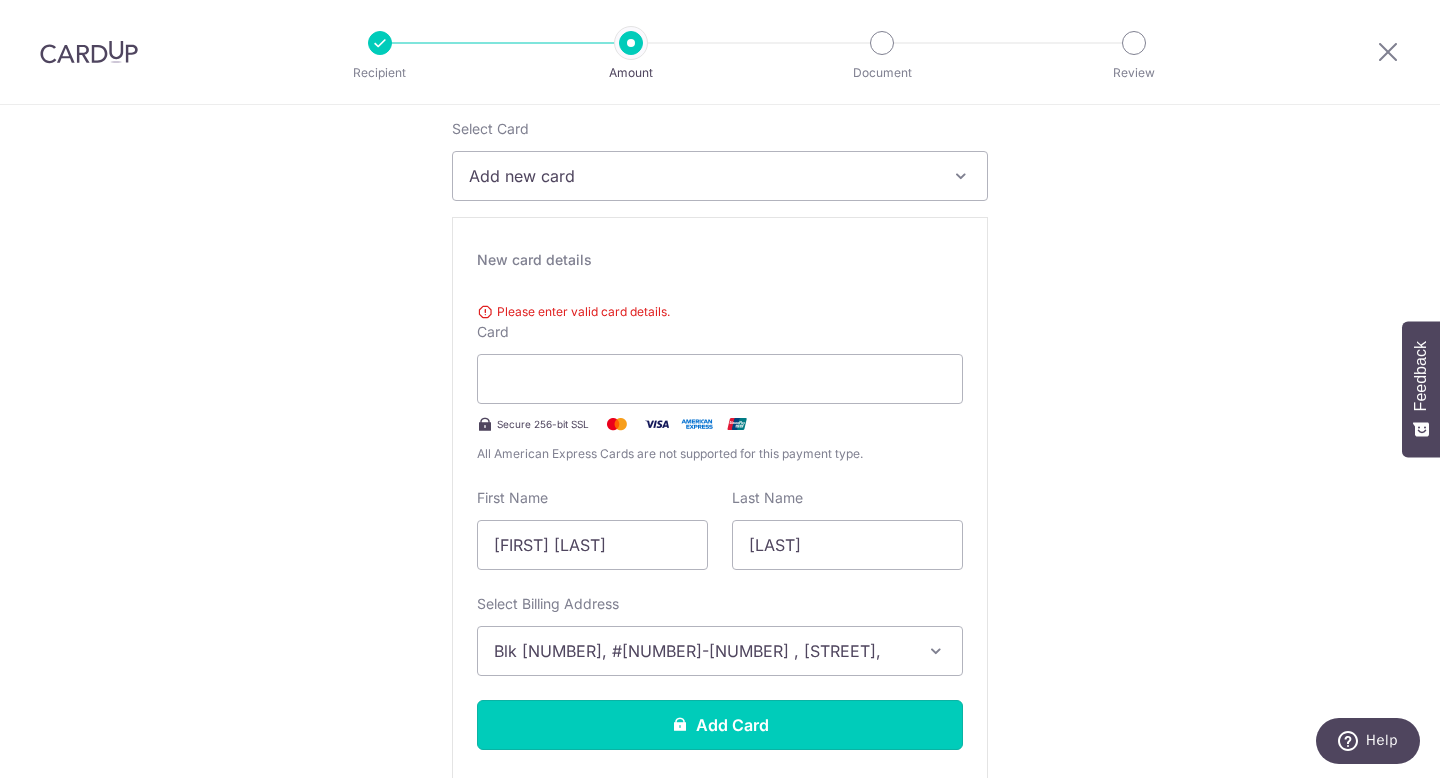scroll, scrollTop: 254, scrollLeft: 0, axis: vertical 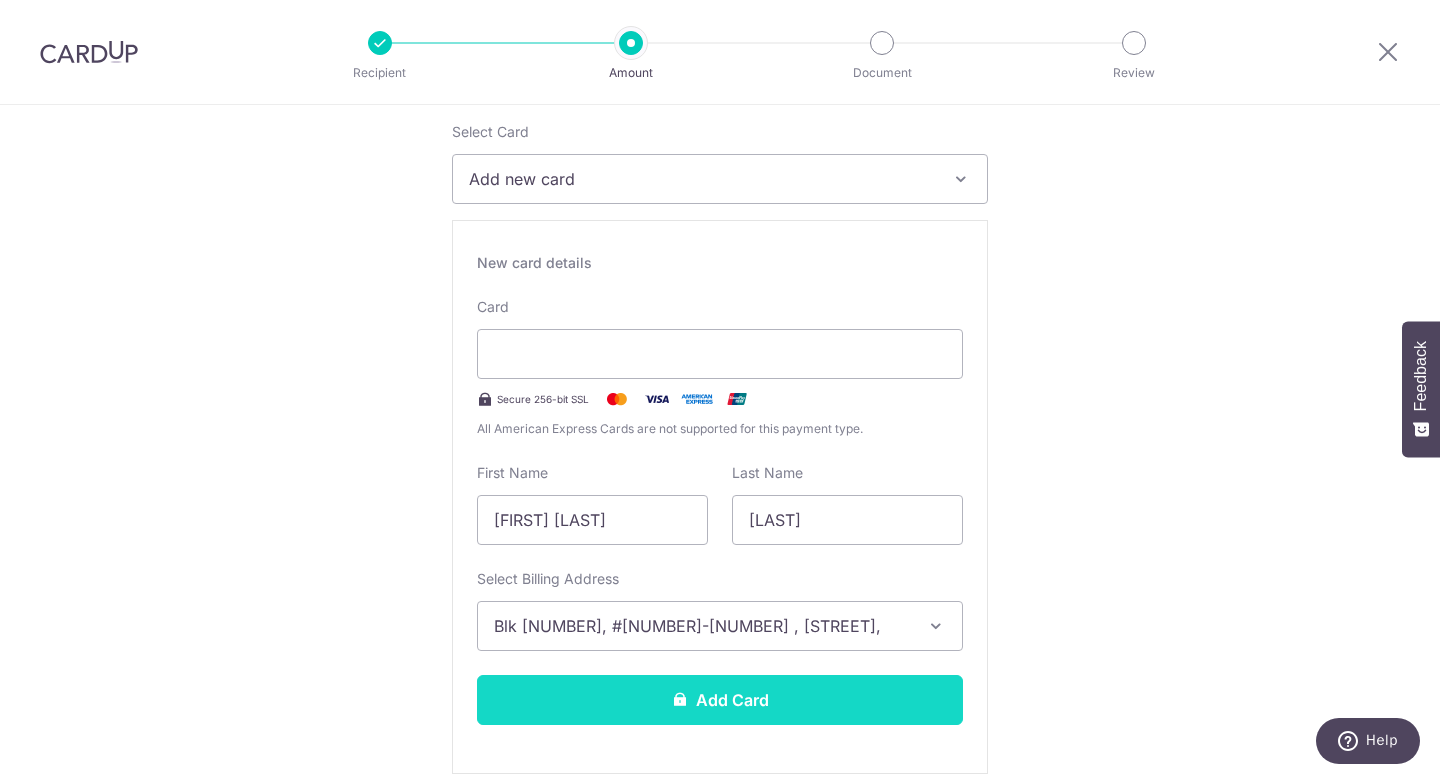 click on "Add Card" at bounding box center (720, 700) 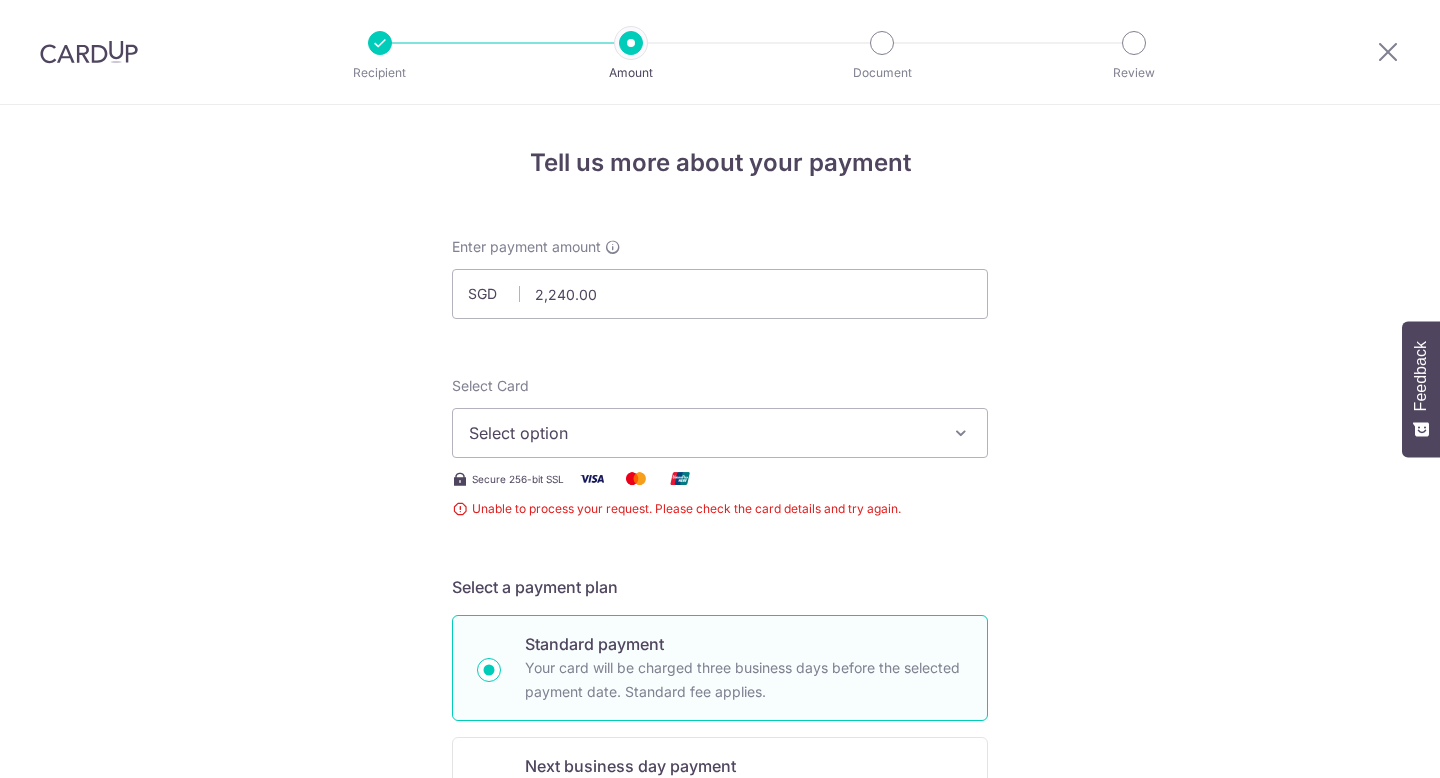 scroll, scrollTop: 0, scrollLeft: 0, axis: both 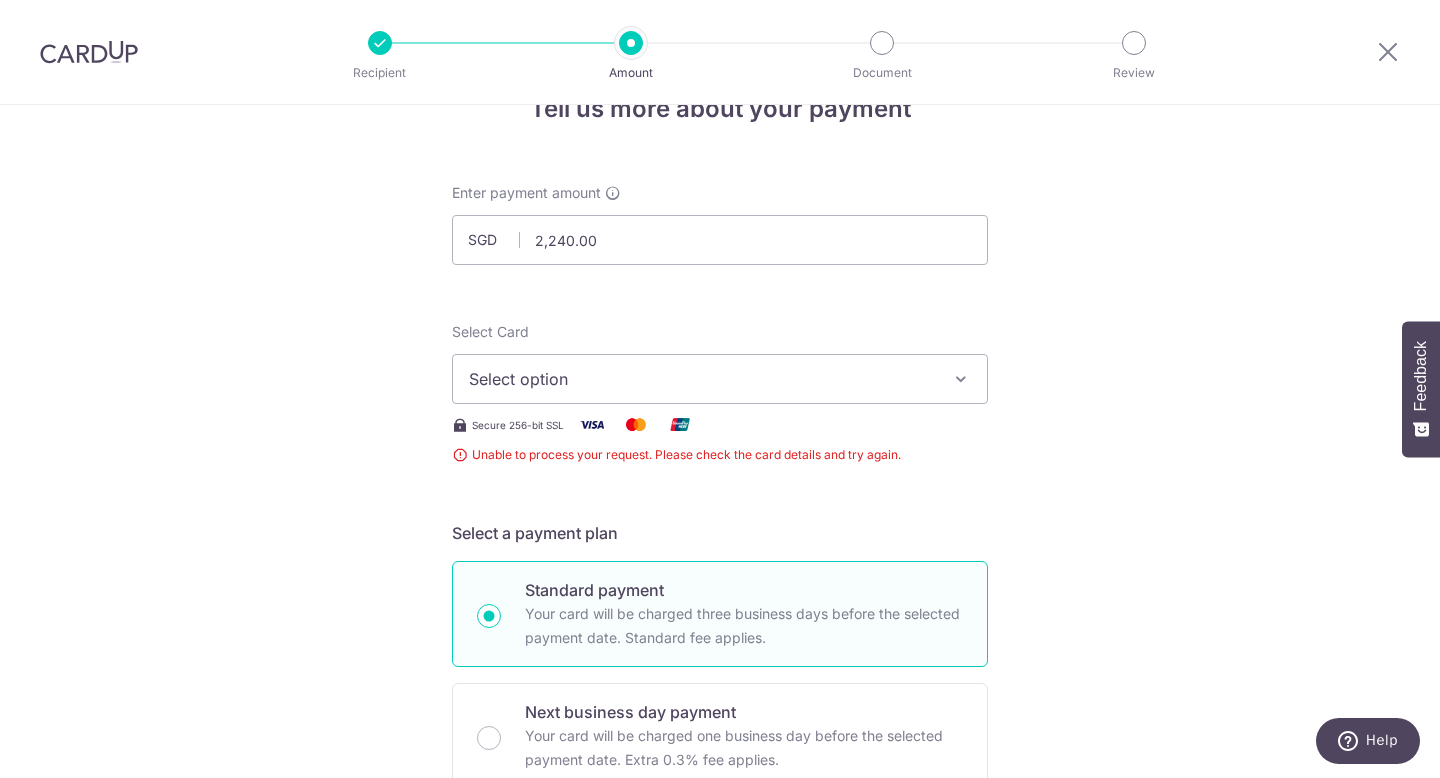 click on "Select option" at bounding box center (702, 379) 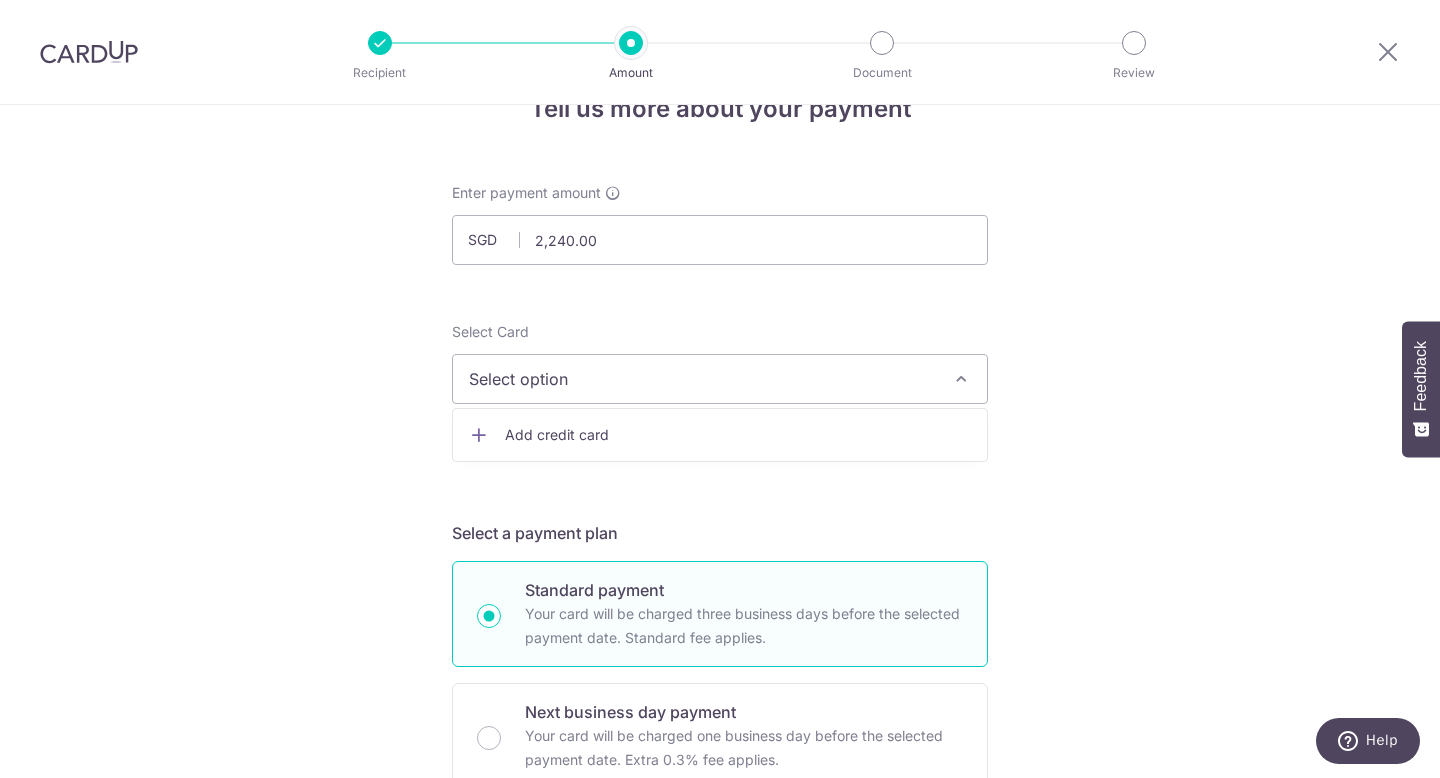 click on "Add credit card" at bounding box center (720, 435) 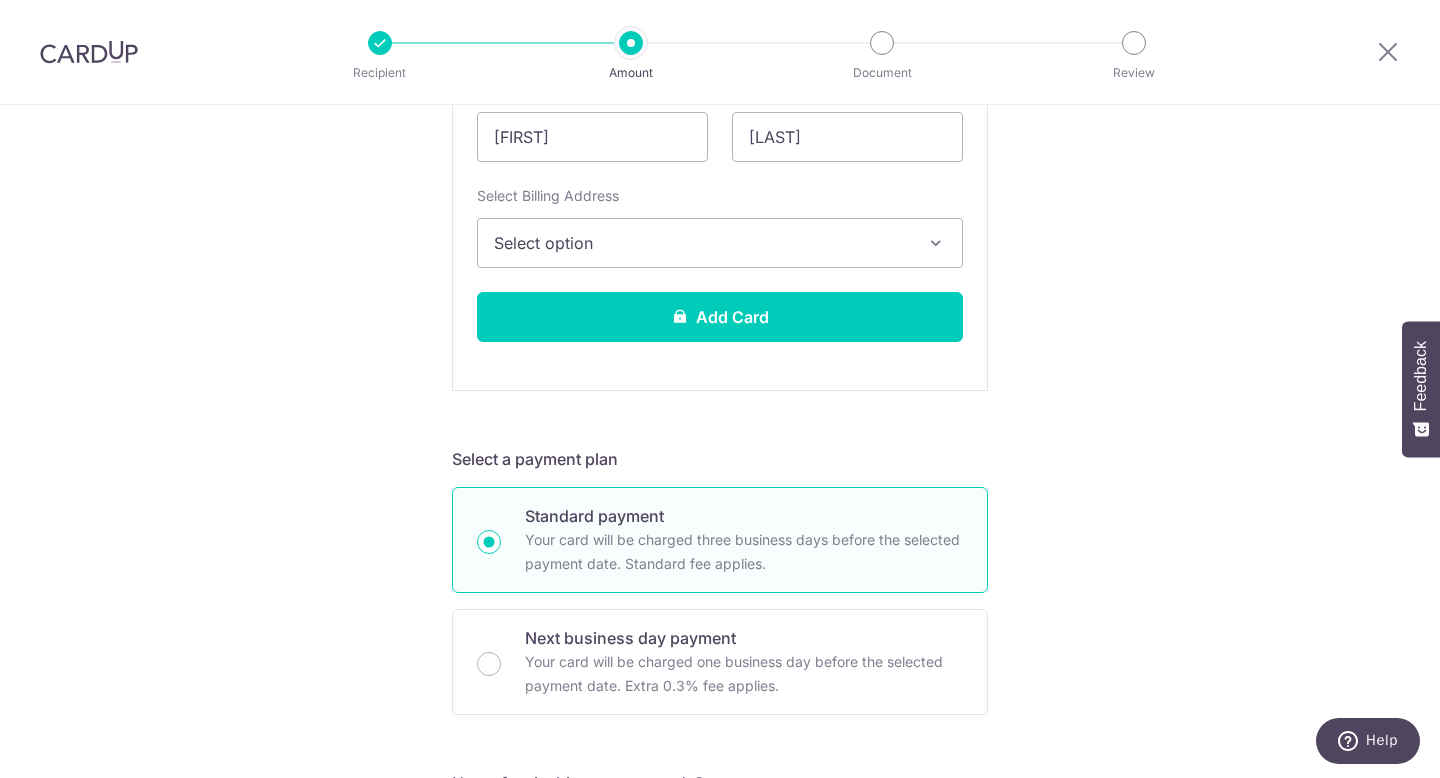 scroll, scrollTop: 644, scrollLeft: 0, axis: vertical 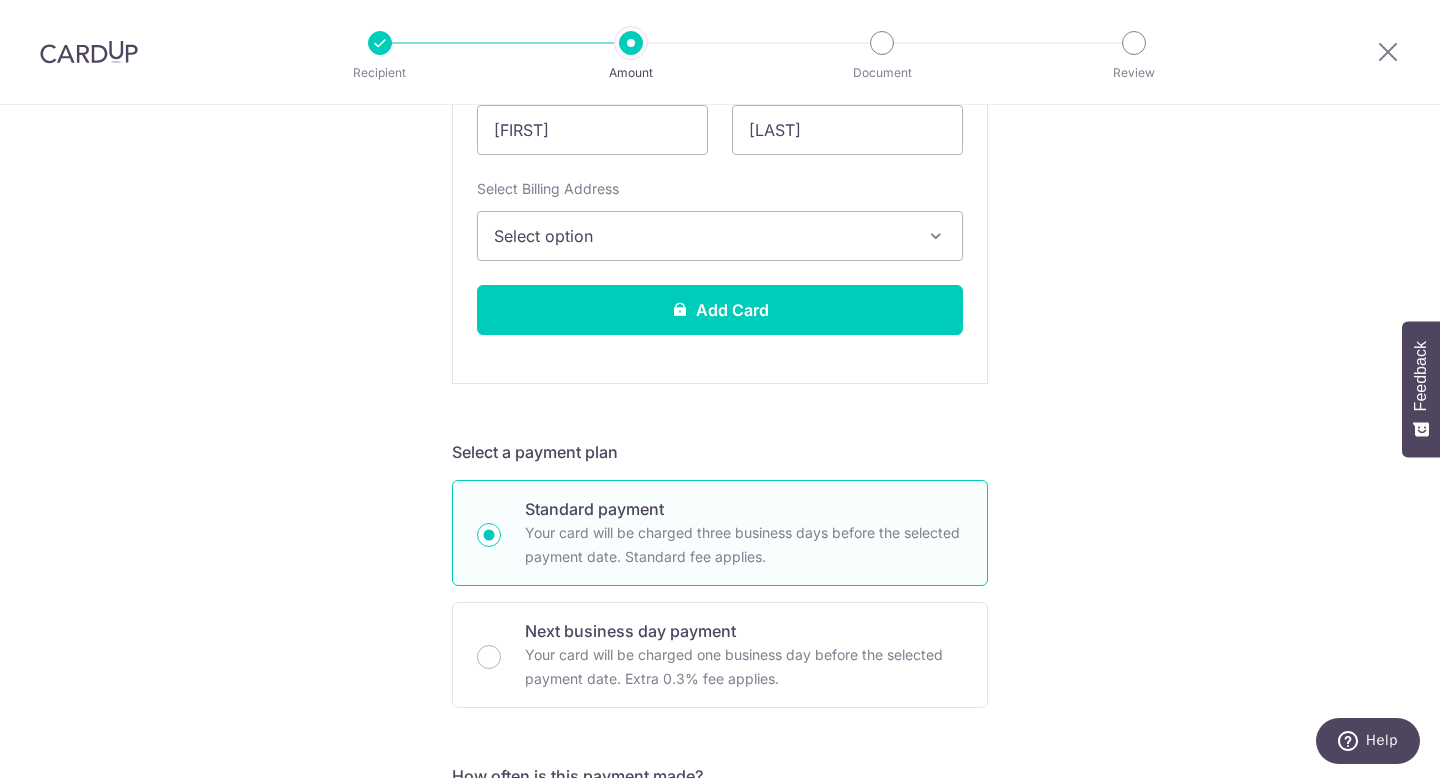 click on "Select option" at bounding box center (702, 236) 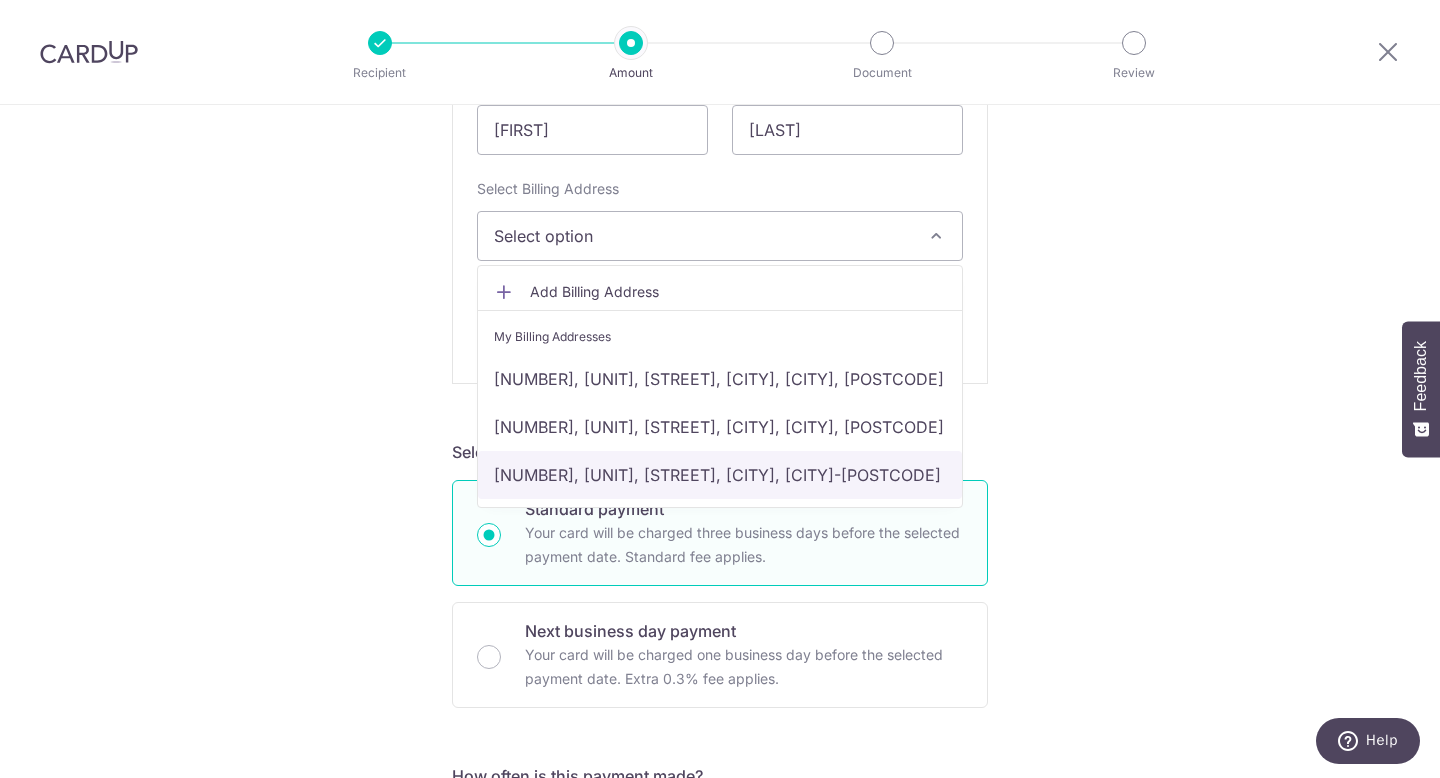 click on "[BUILDING] [UNIT], [STREET], [CITY], [COUNTRY]-[POSTAL_CODE]" at bounding box center [720, 475] 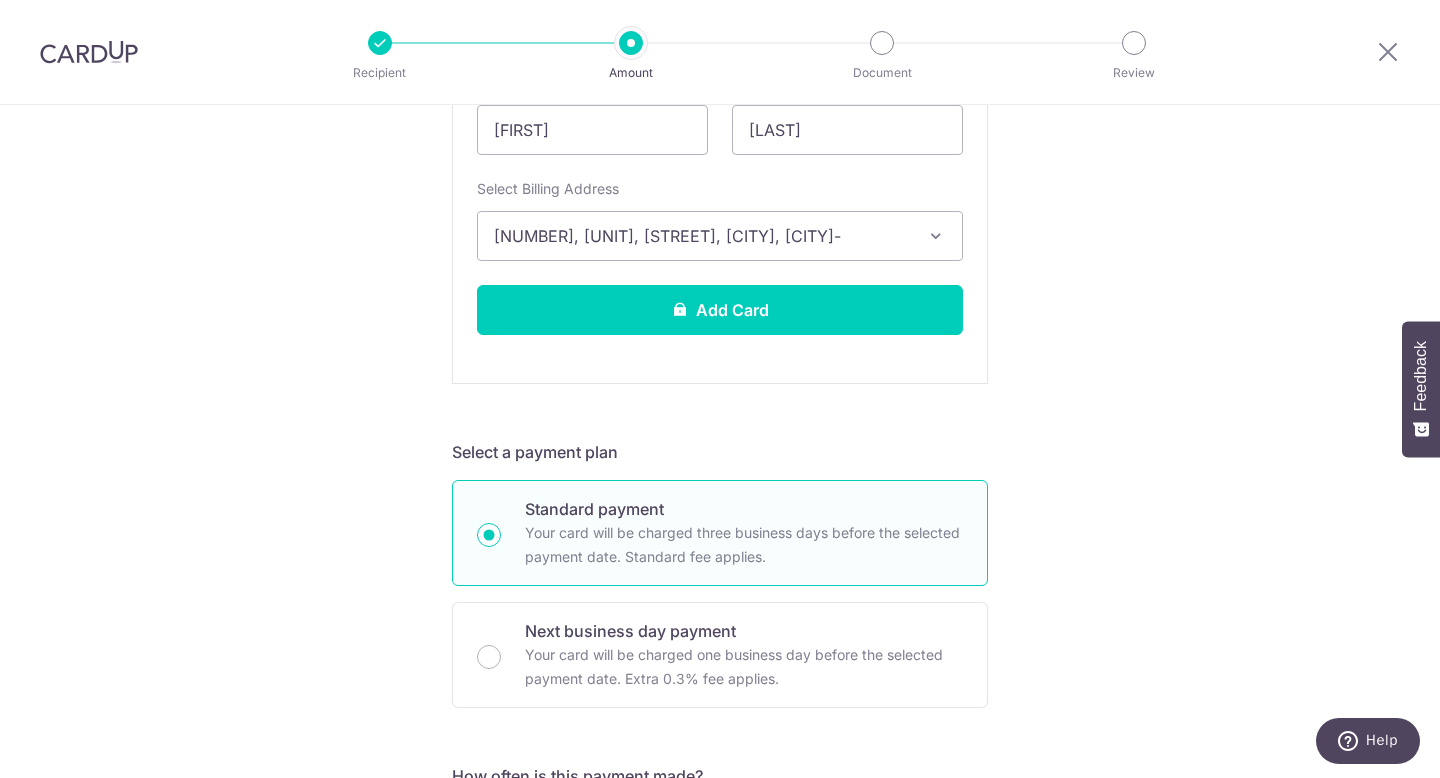 click on "[BUILDING] [UNIT], [STREET], [CITY], [COUNTRY]-[POSTAL_CODE]" at bounding box center (720, 236) 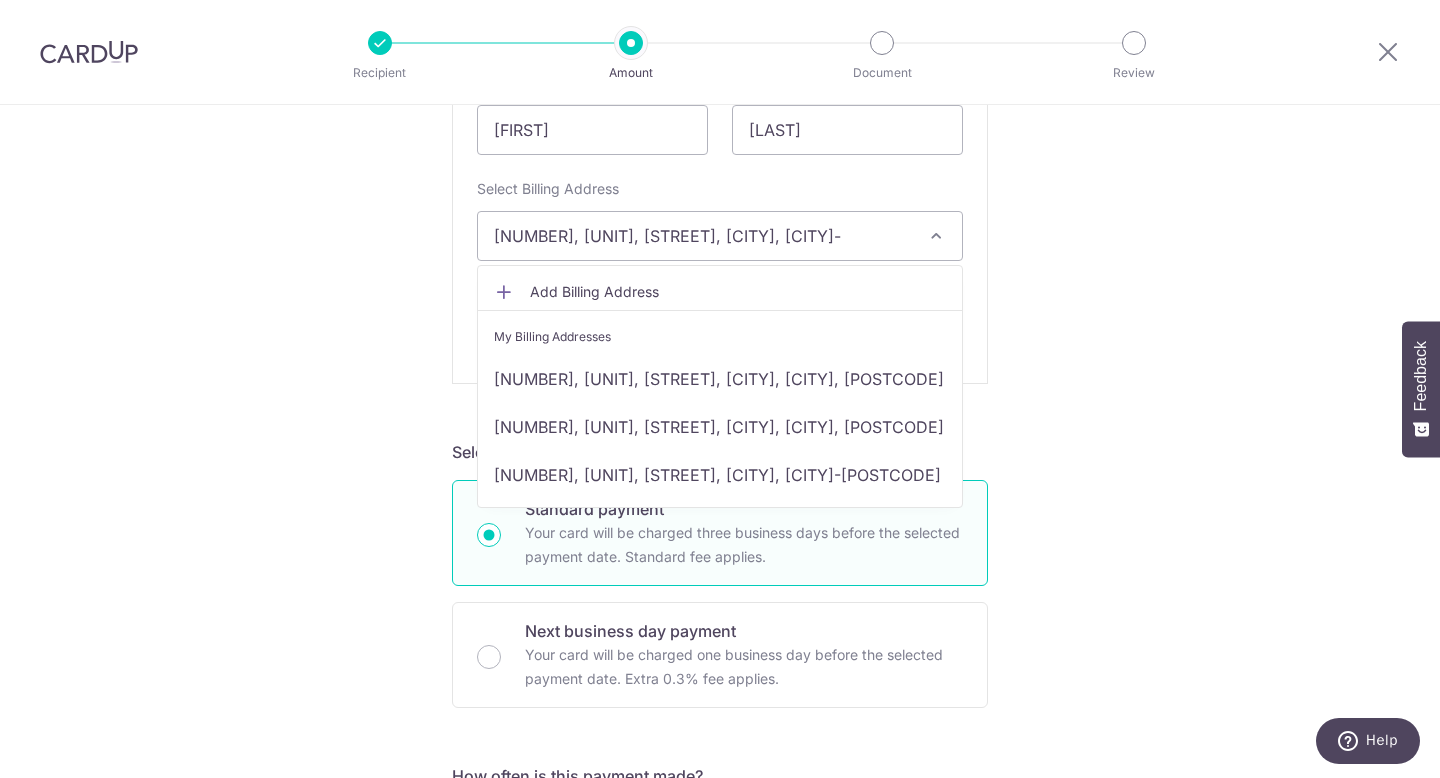 click on "Add Billing Address" at bounding box center (738, 292) 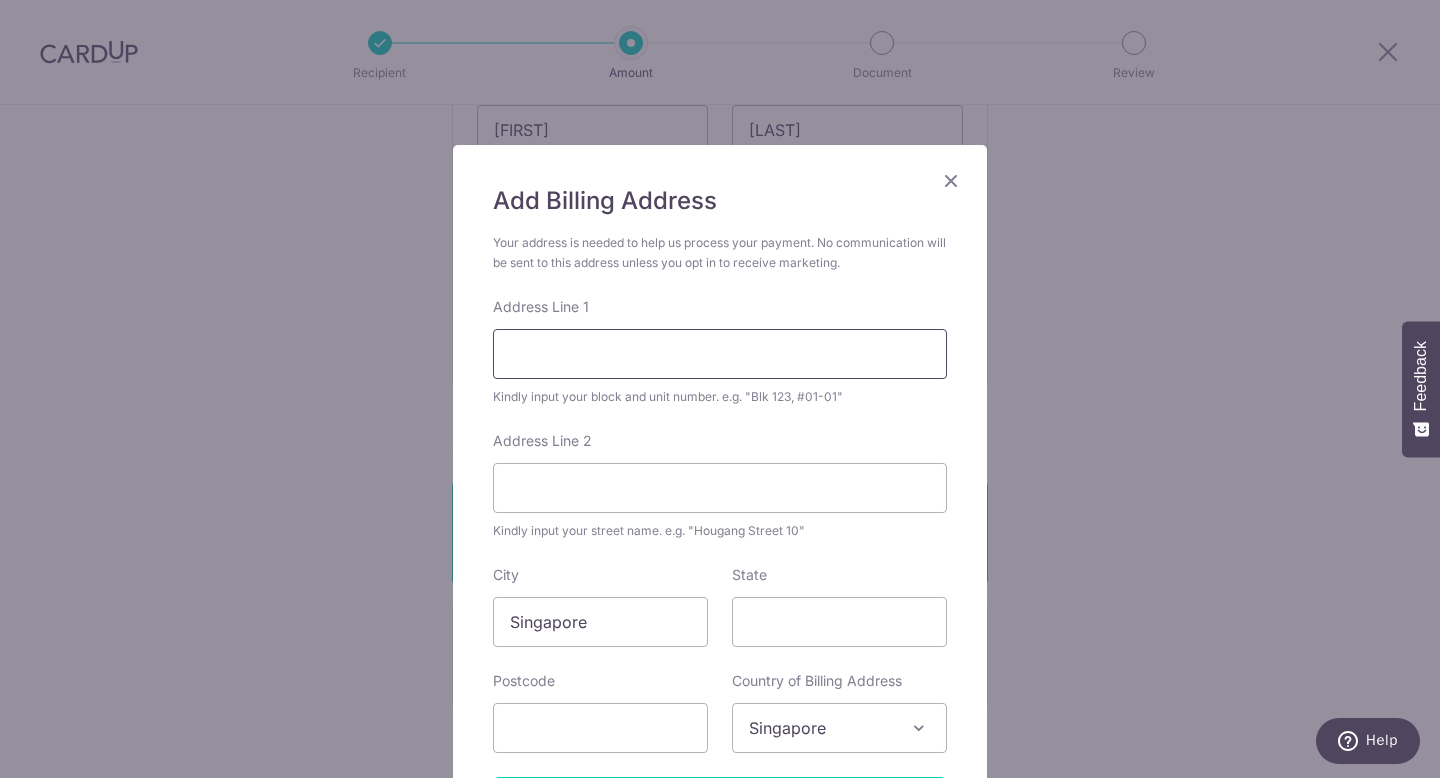click on "Address Line 1" at bounding box center (720, 354) 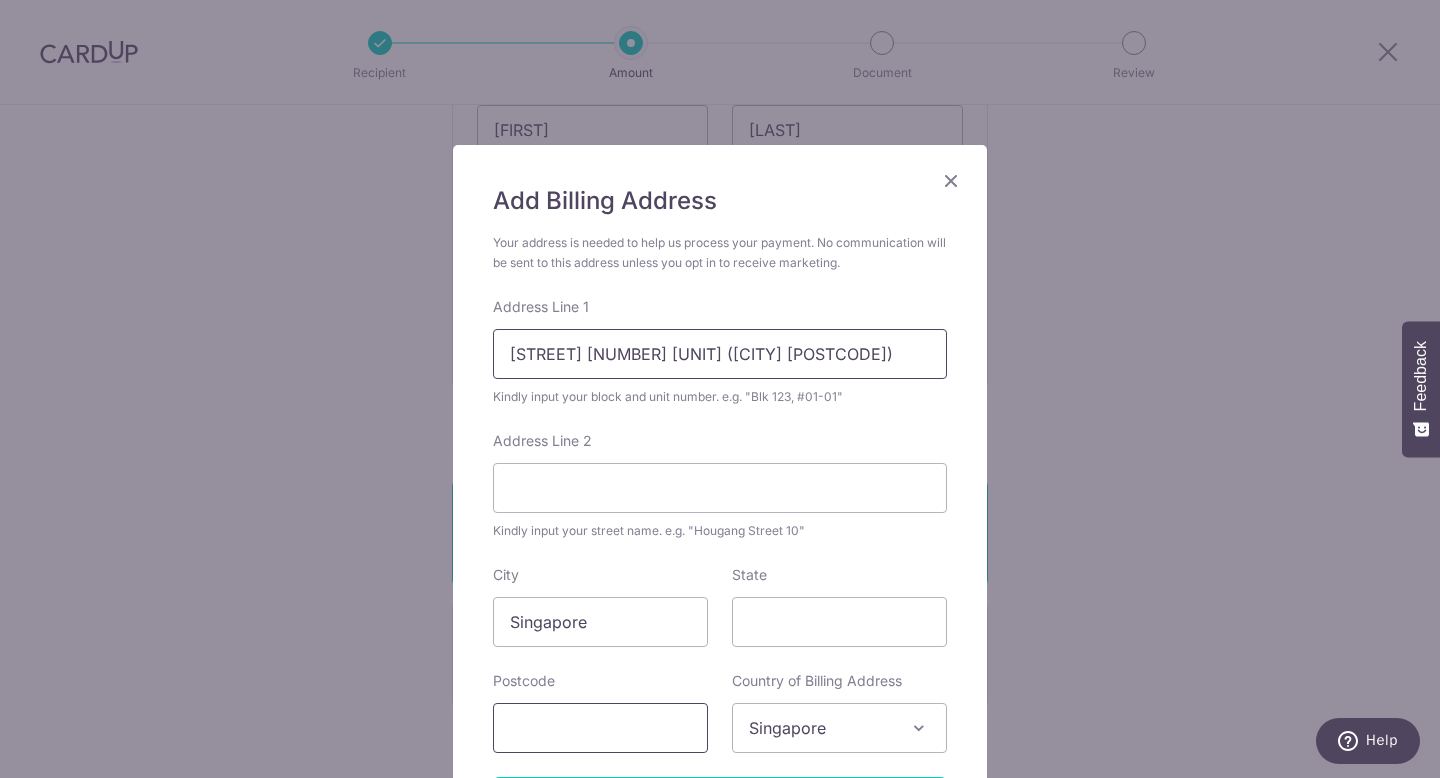 type on "460507" 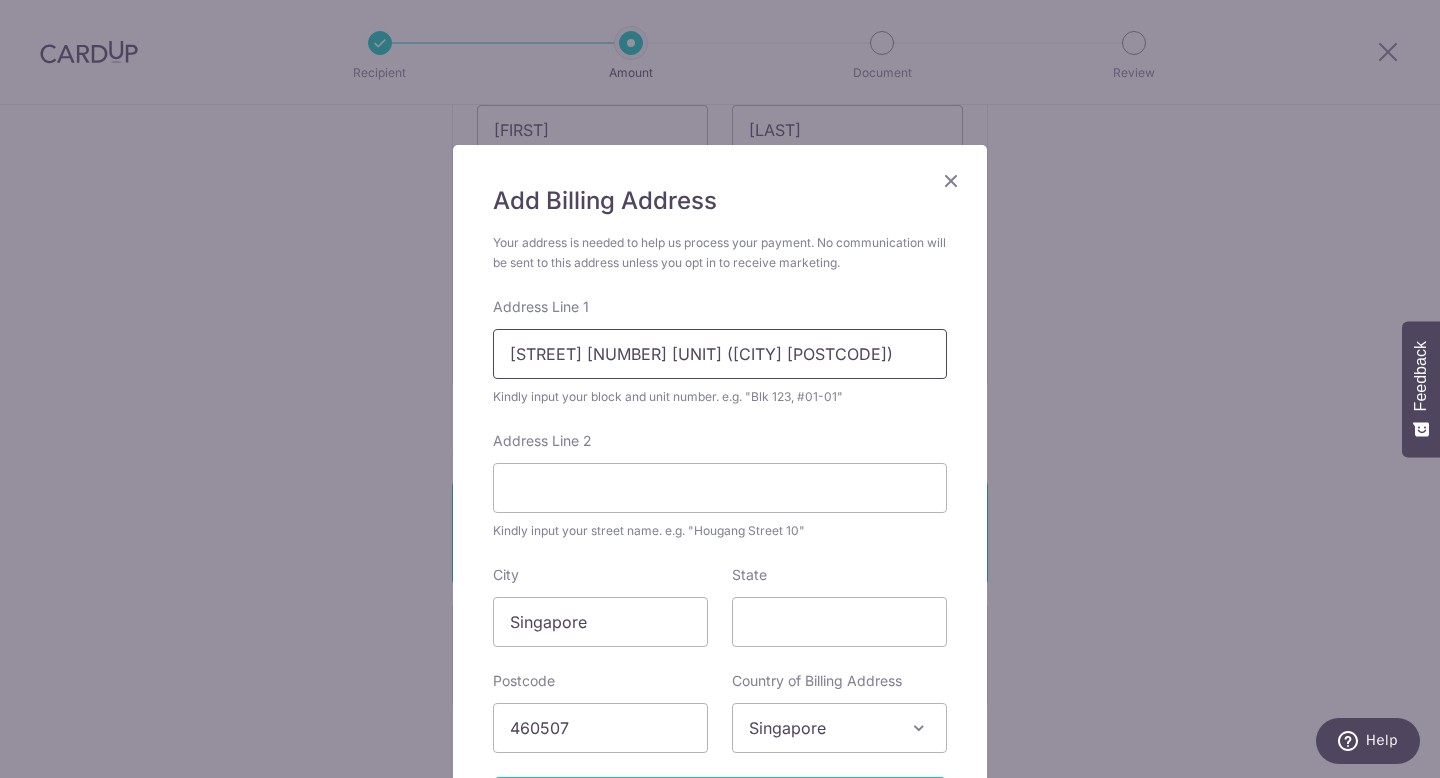 scroll, scrollTop: 0, scrollLeft: 53, axis: horizontal 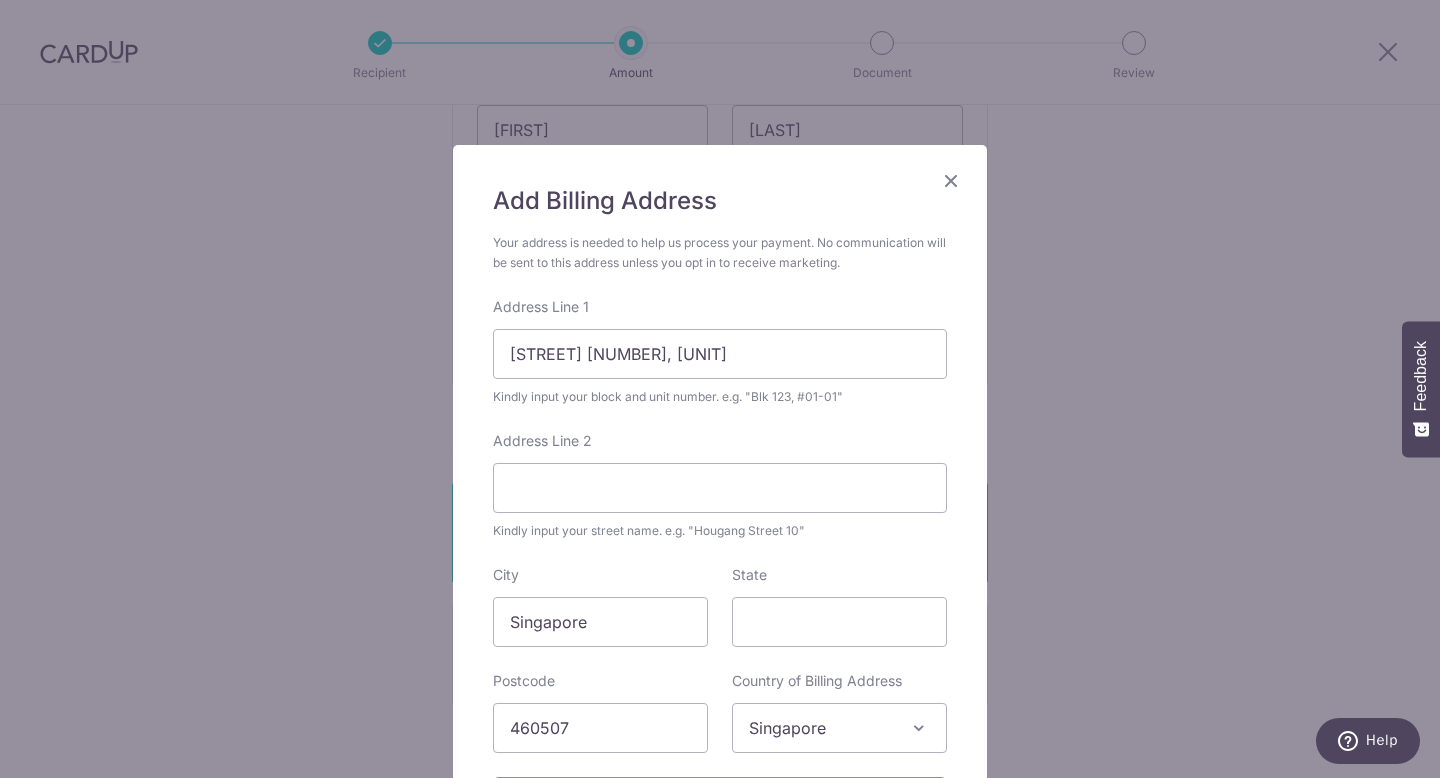 click on "Add Billing Address
Your address is needed to help us process your payment. No communication will be sent to this address unless you opt in to receive marketing.
Address Line 1
Block 507 Bedok North Avenue 3 #09-351
Kindly input your block and unit number. e.g. "Blk 123, #01-01"
Address Line 2
Kindly input your street name. e.g. "Hougang Street 10"
City
Singapore
State
Postcode
460507
Country of Billing Address
Select Country Afghanistan
Aland Islands
Albania
Algeria
American Samoa
Andorra
Angola
Anguilla
Antarctica
Antigua and Barbuda
Argentina
Armenia
Aruba
Australia
Austria" at bounding box center (720, 506) 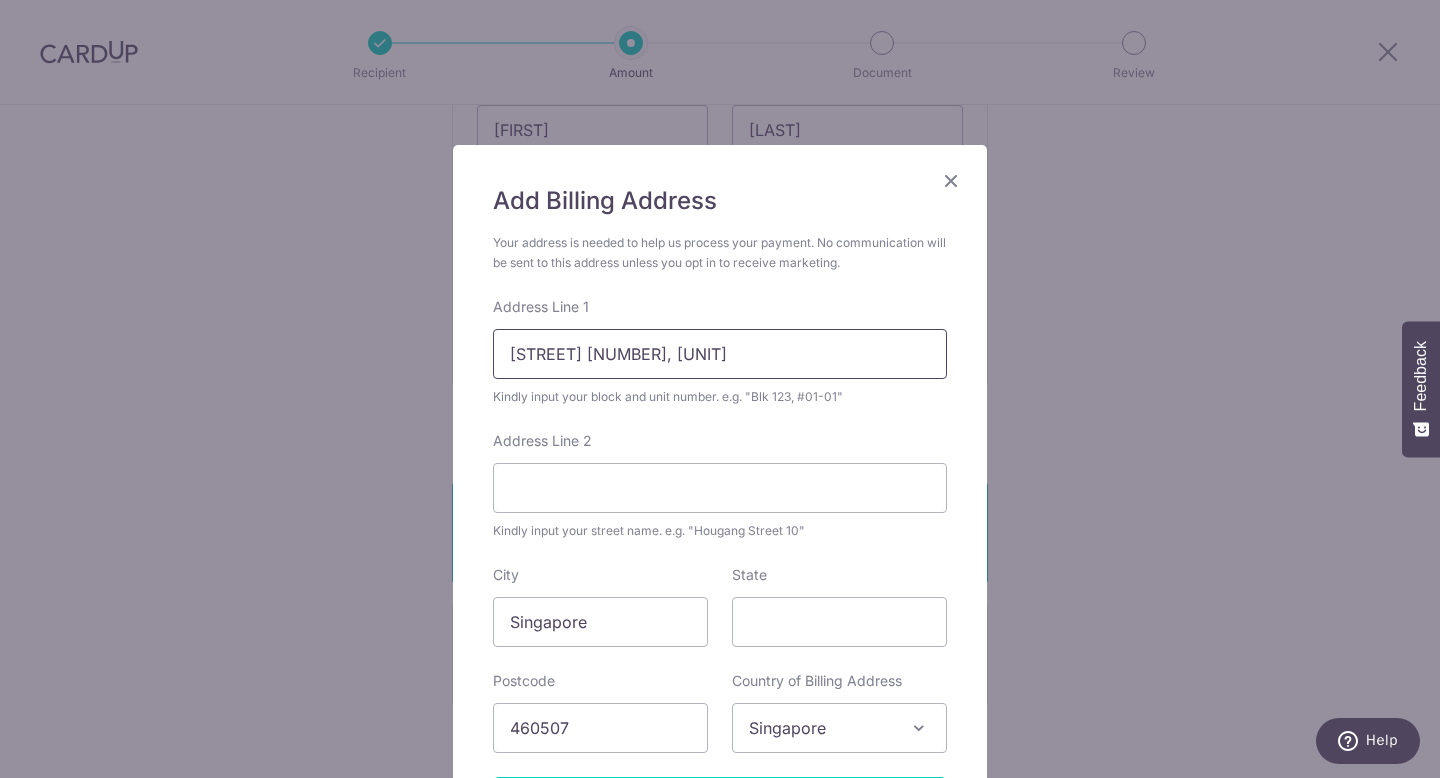 drag, startPoint x: 760, startPoint y: 358, endPoint x: 588, endPoint y: 362, distance: 172.04651 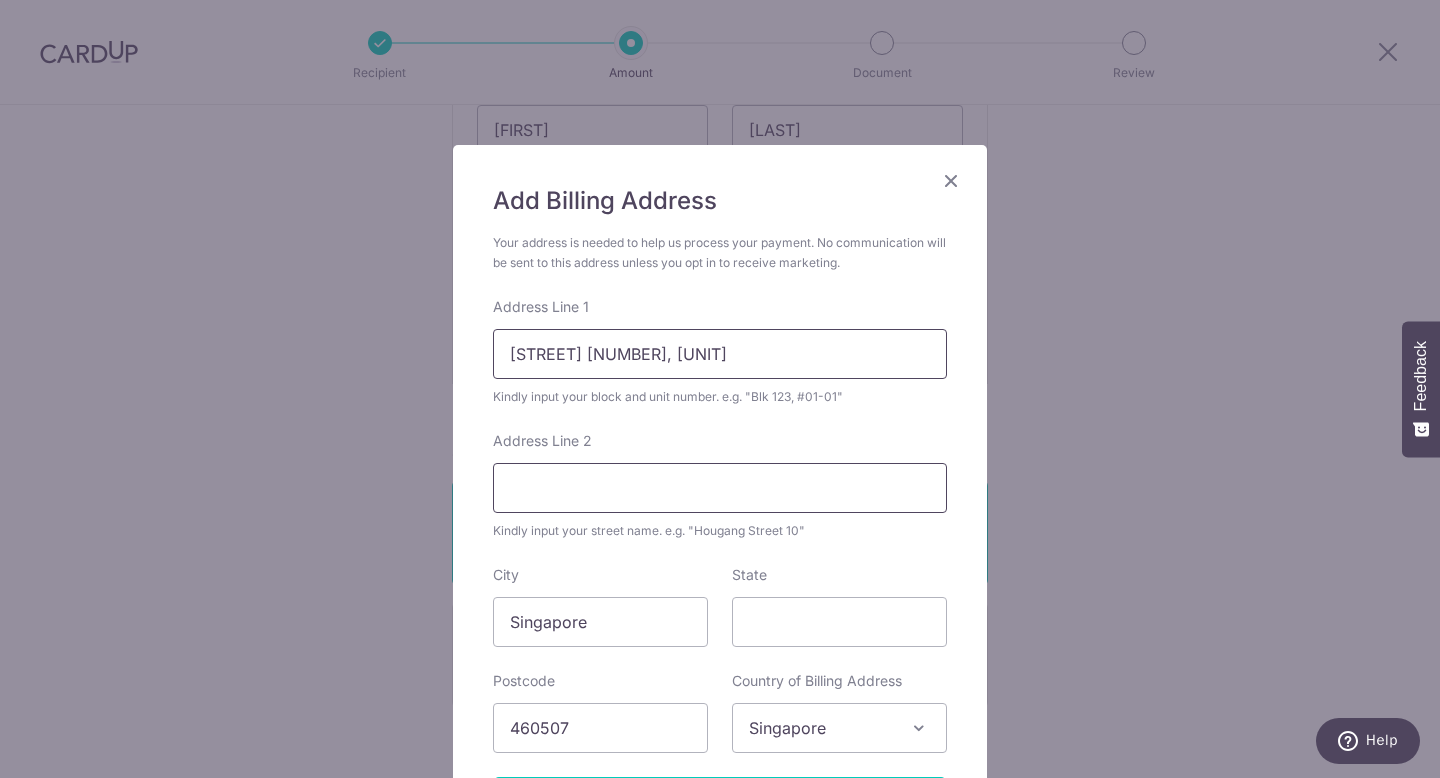 type on "Block 507, #09-351" 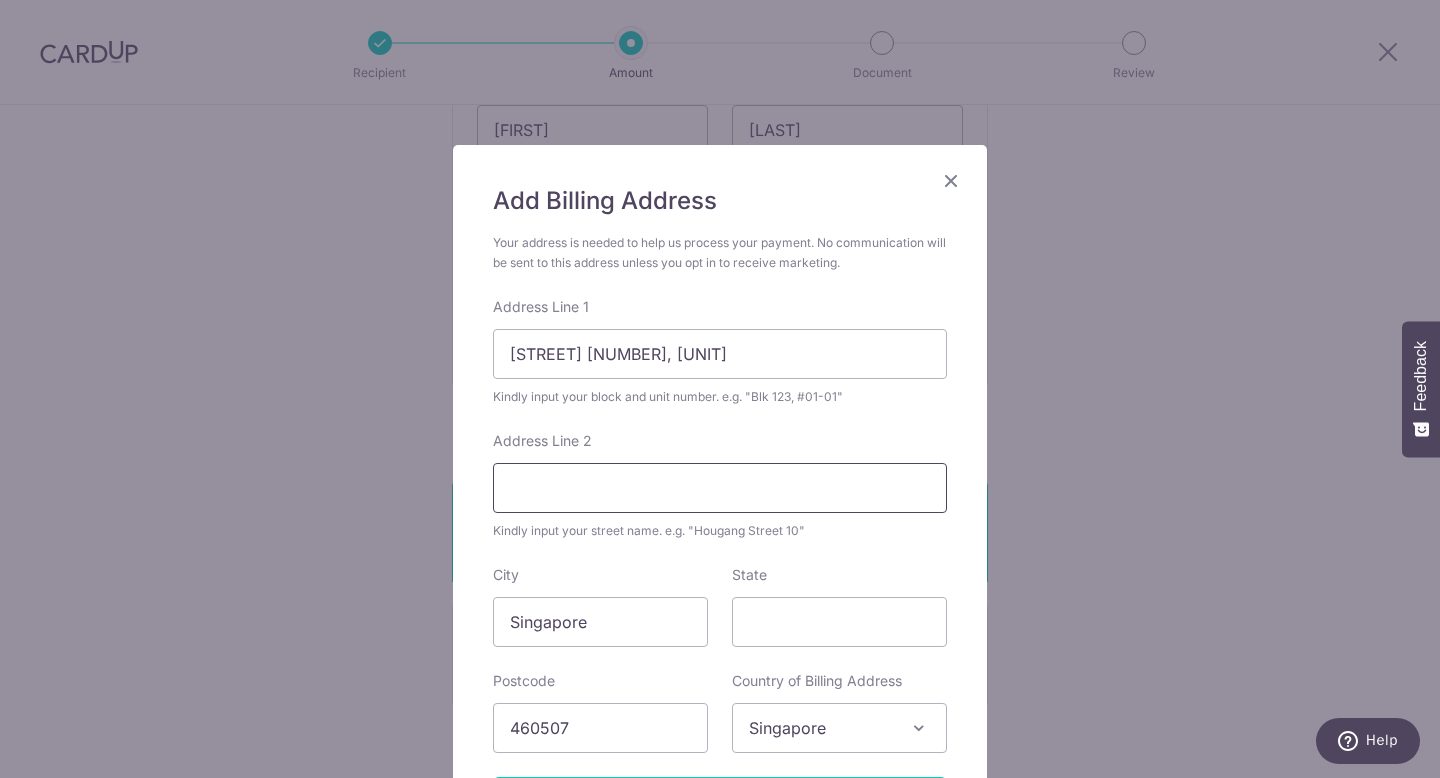 click on "Address Line 2" at bounding box center [720, 488] 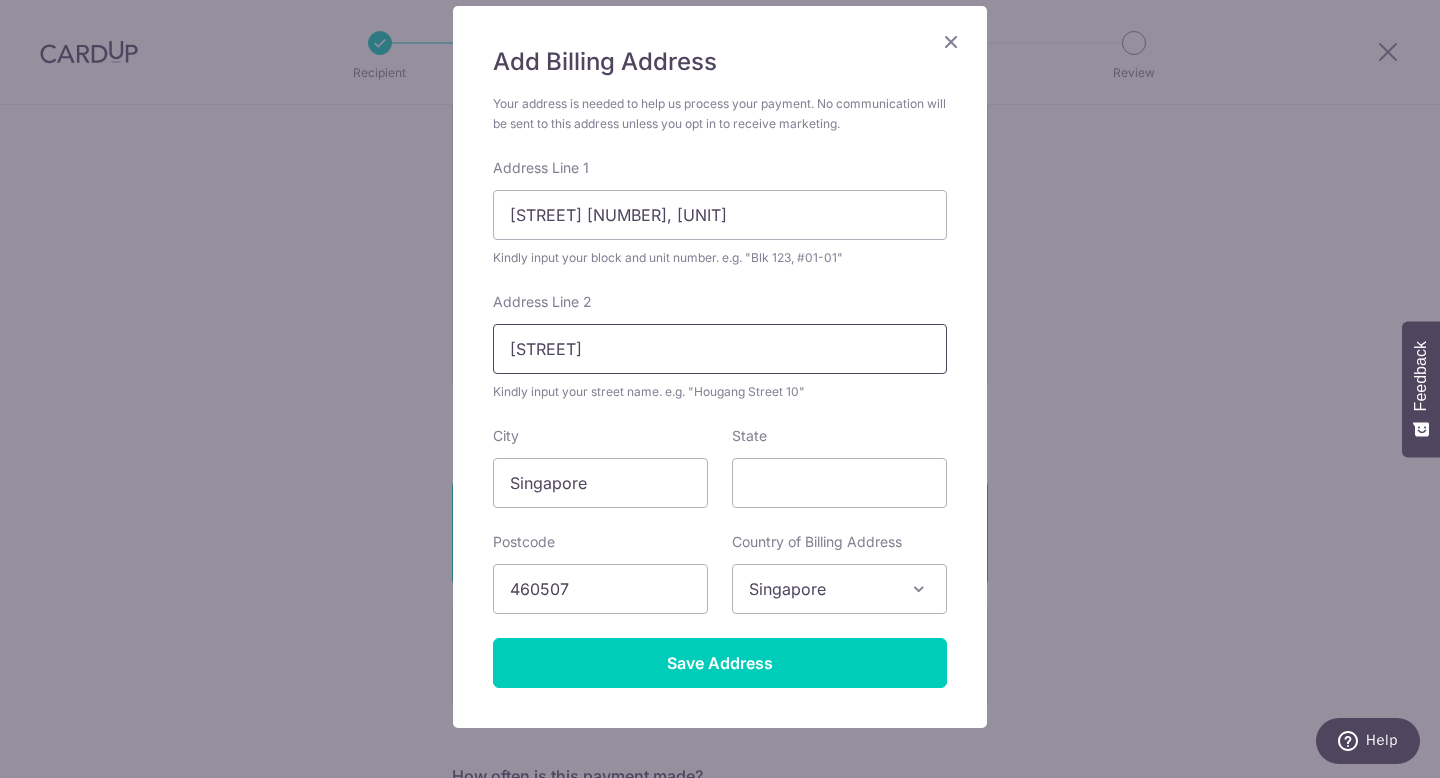 scroll, scrollTop: 142, scrollLeft: 0, axis: vertical 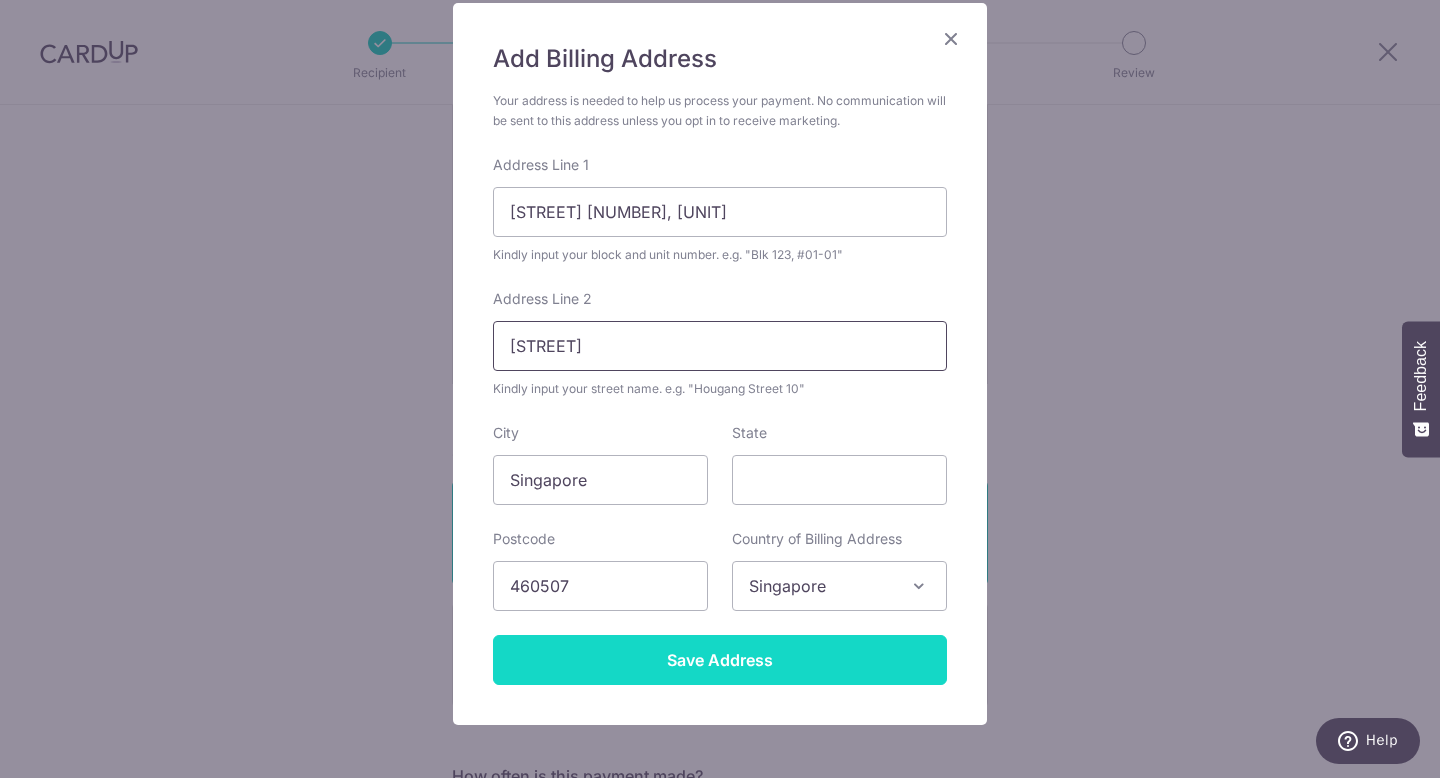 type on "Bedok North Avenue 3" 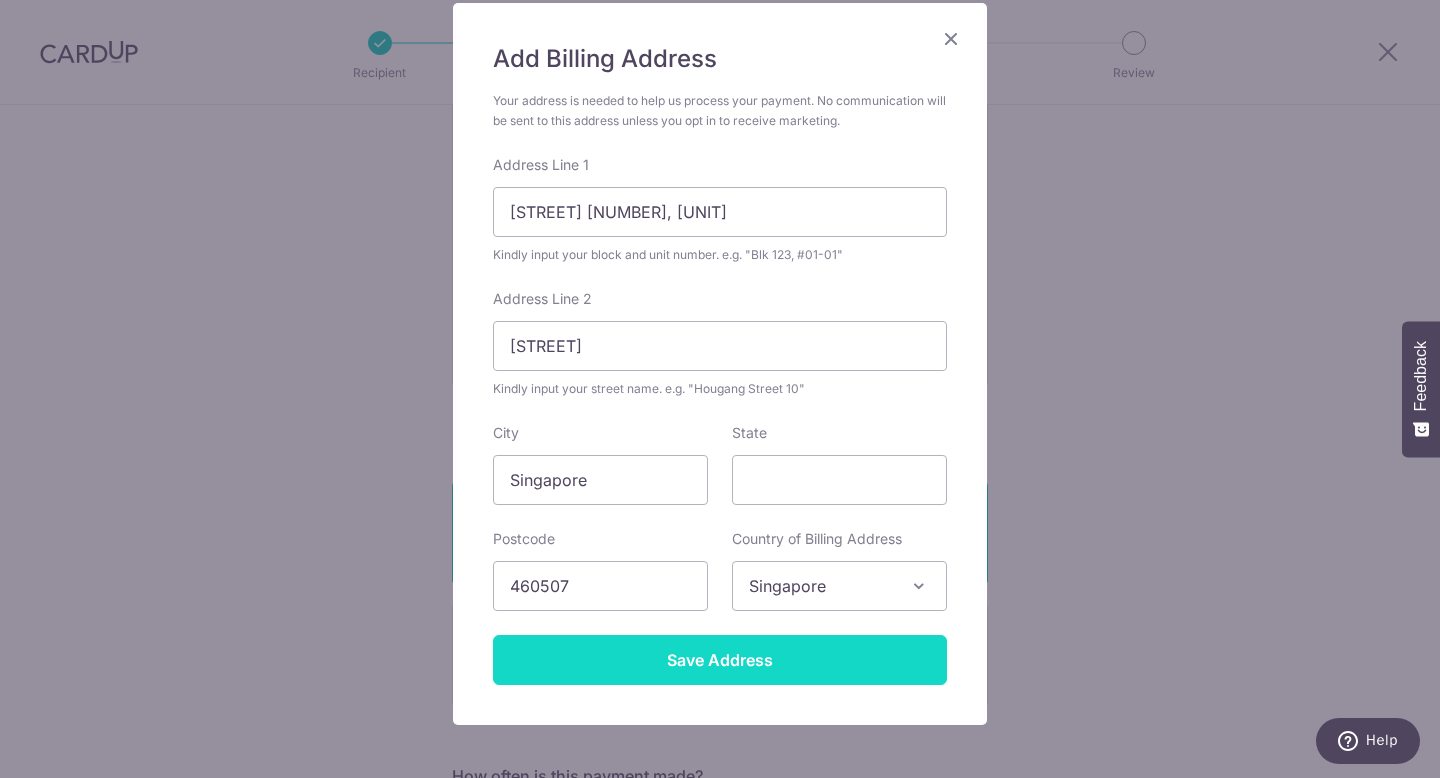 click on "Save Address" at bounding box center (720, 660) 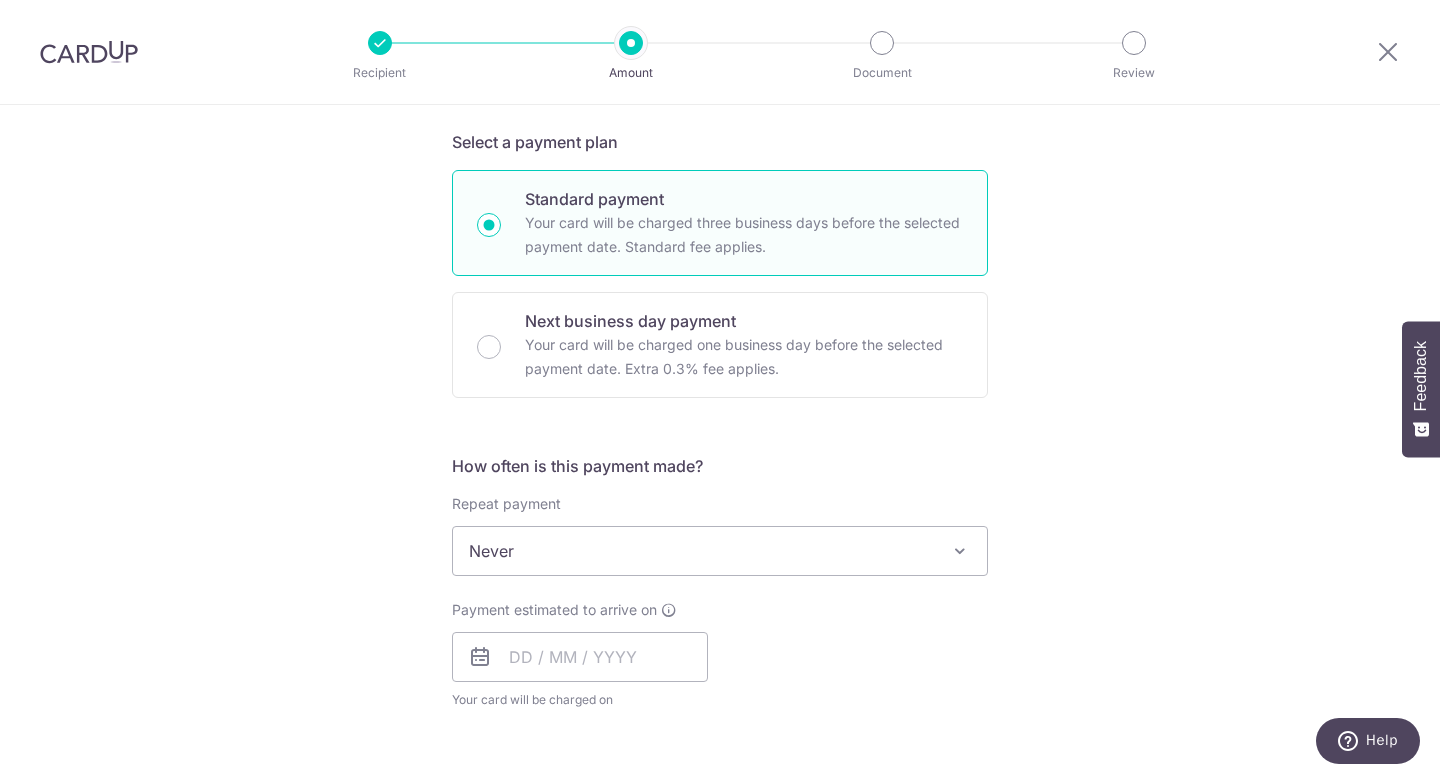 scroll, scrollTop: 964, scrollLeft: 0, axis: vertical 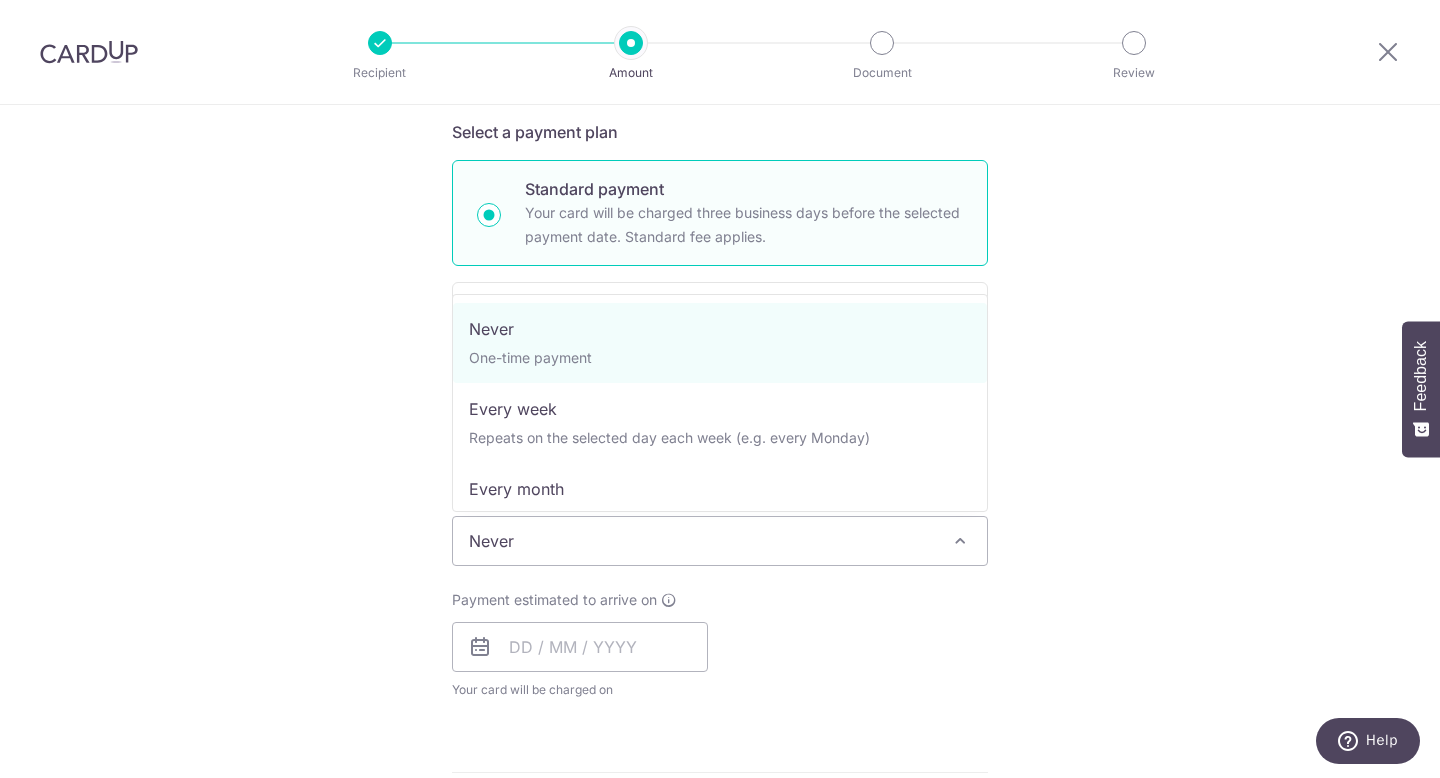 click on "Never" at bounding box center (720, 541) 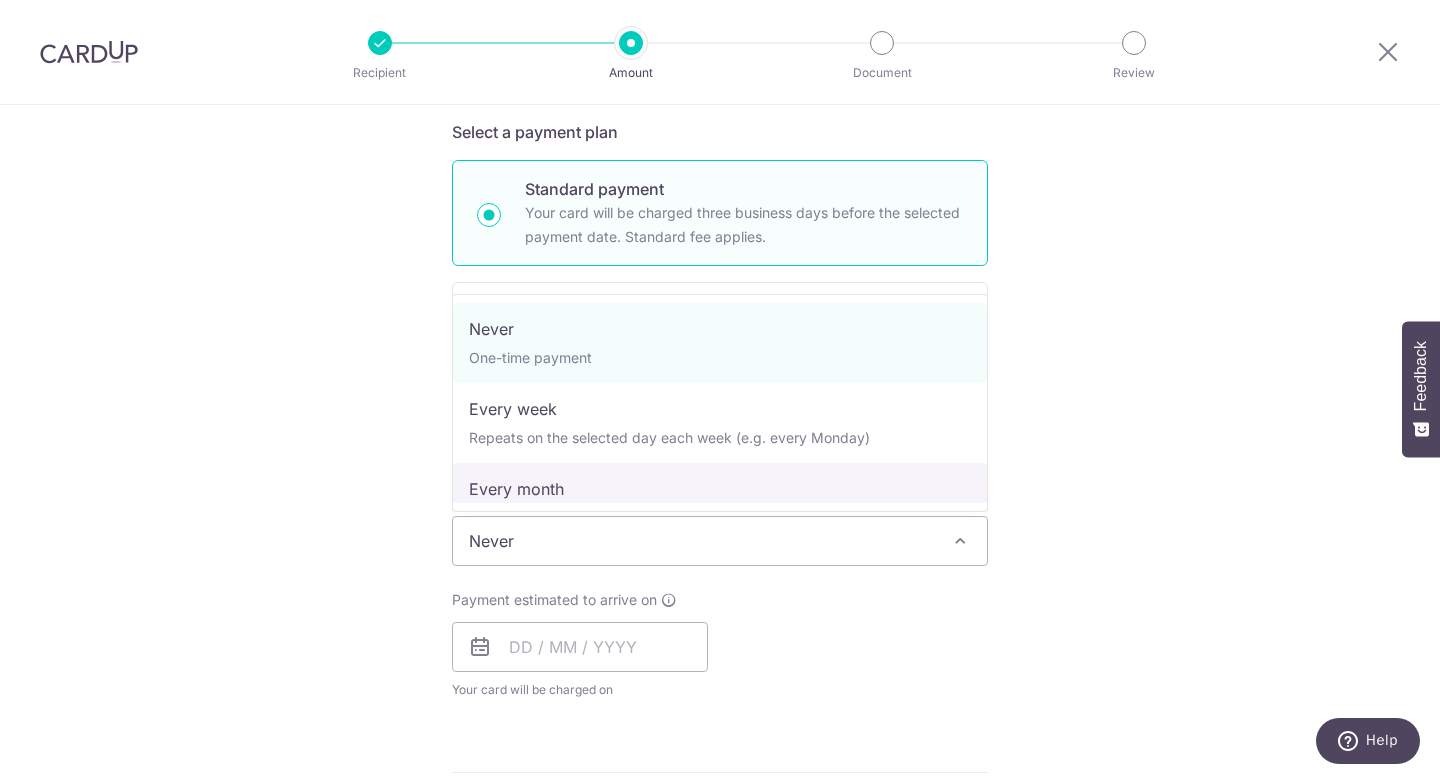 click on "Payment estimated to arrive on
Your card will be charged on   for the first payment
* If your payment is funded by  9:00am SGT on Tuesday 05/08/2025
05/08/2025
No. of Payments" at bounding box center [720, 645] 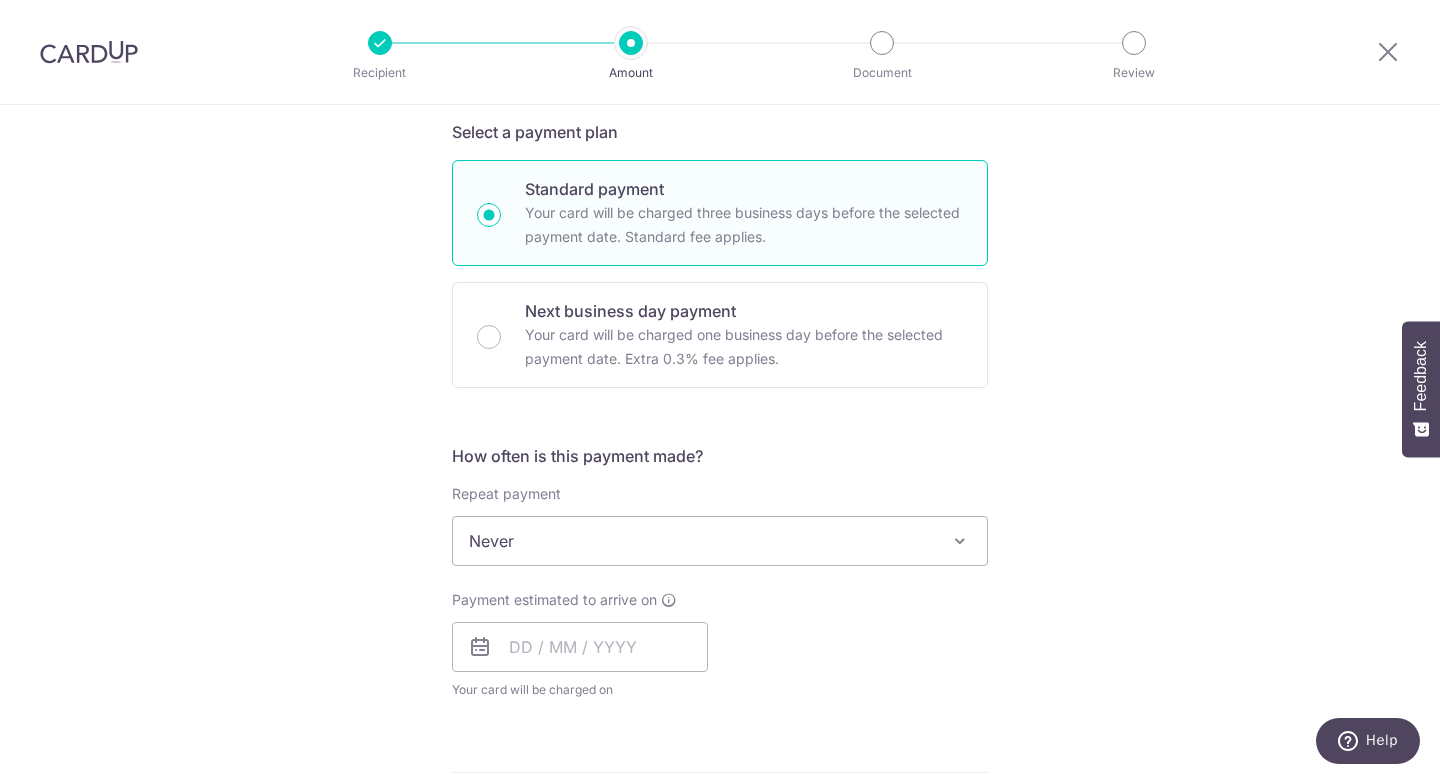 click on "Never" at bounding box center (720, 541) 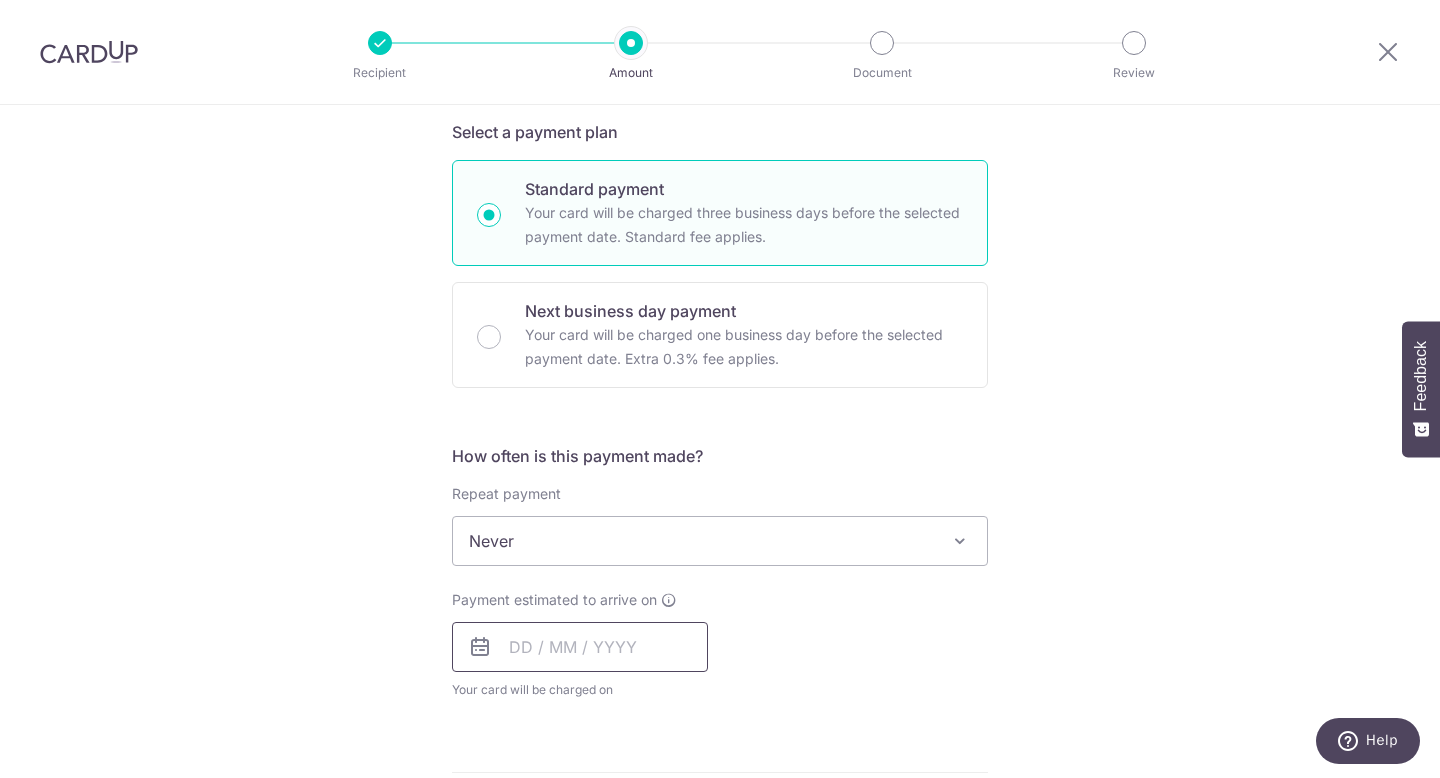 click at bounding box center [580, 647] 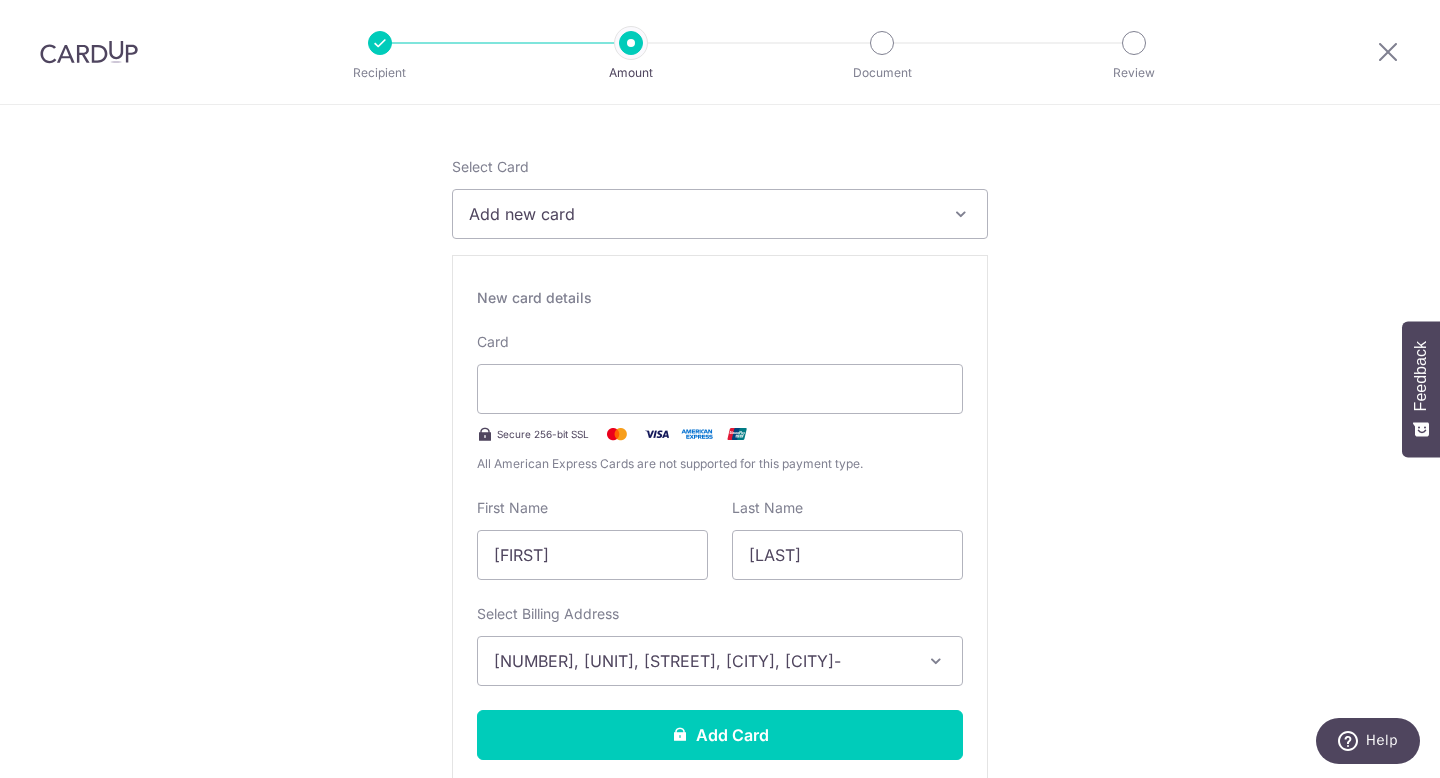 scroll, scrollTop: 0, scrollLeft: 0, axis: both 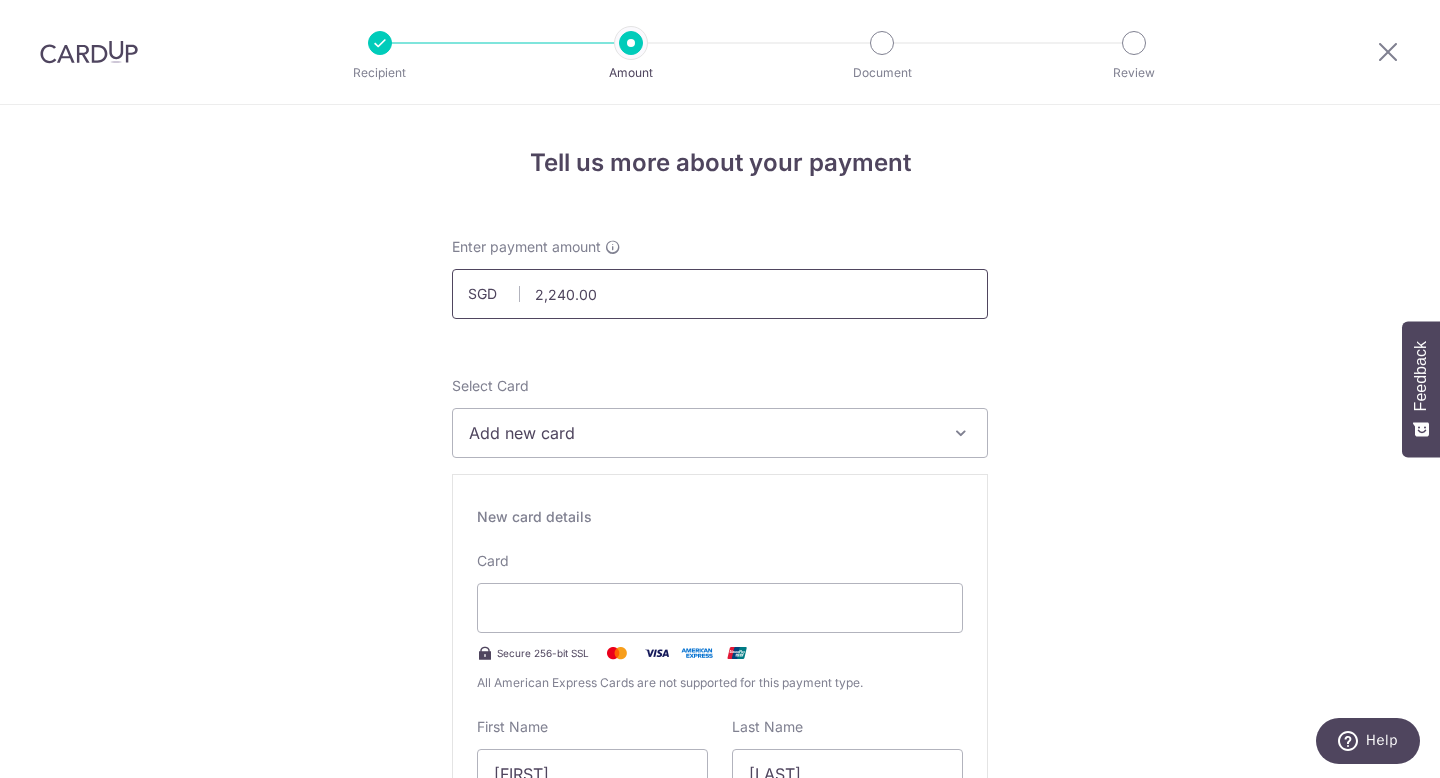 click on "2,240.00" at bounding box center [720, 294] 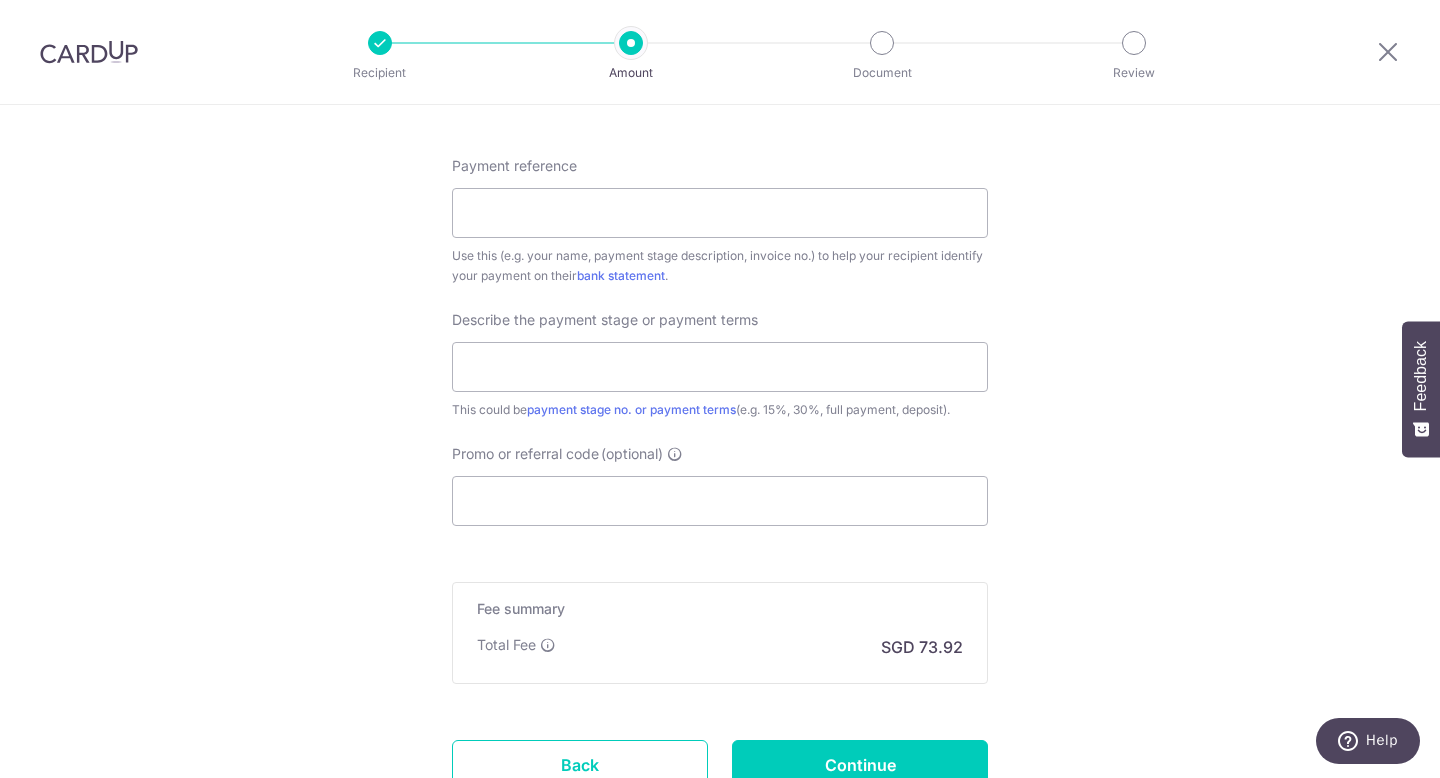 scroll, scrollTop: 1681, scrollLeft: 0, axis: vertical 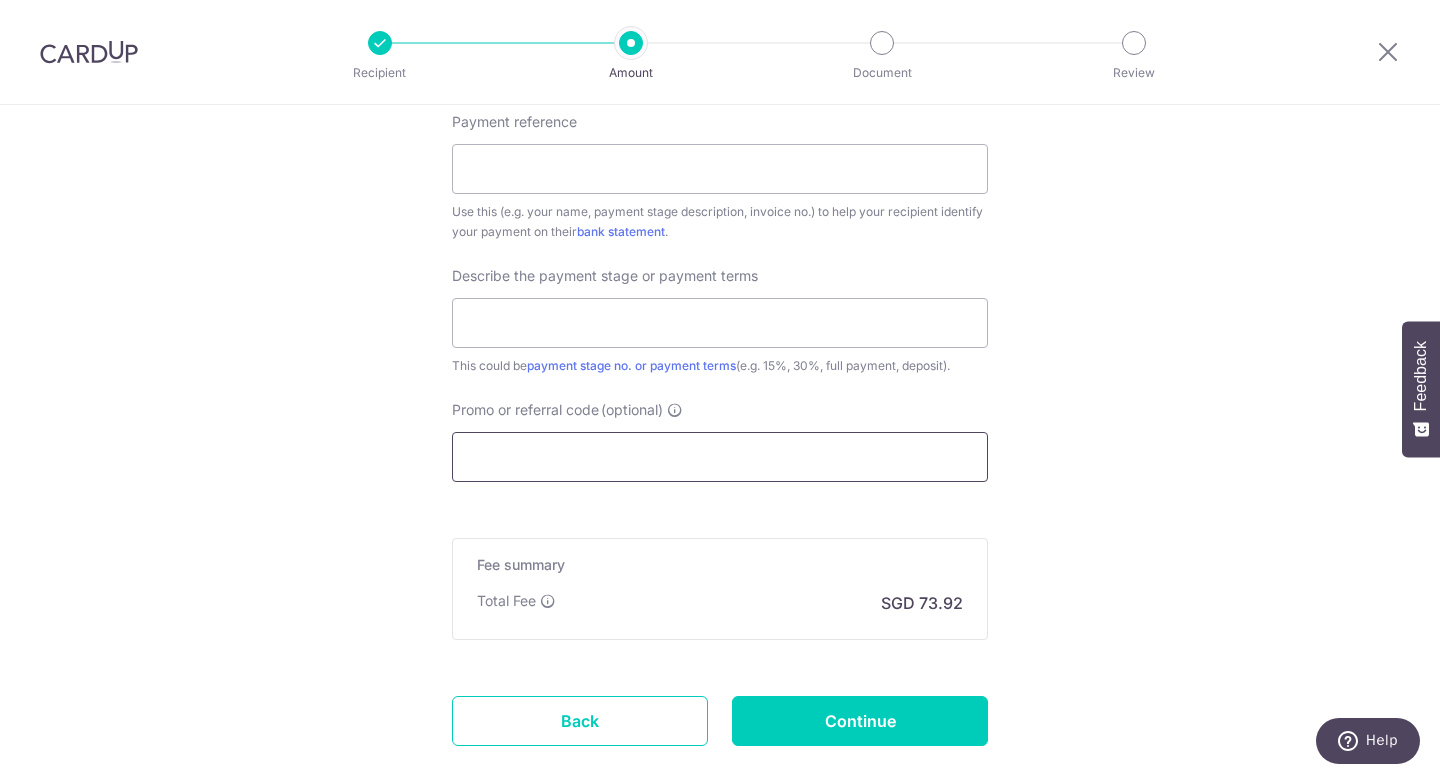 type on "1,120.00" 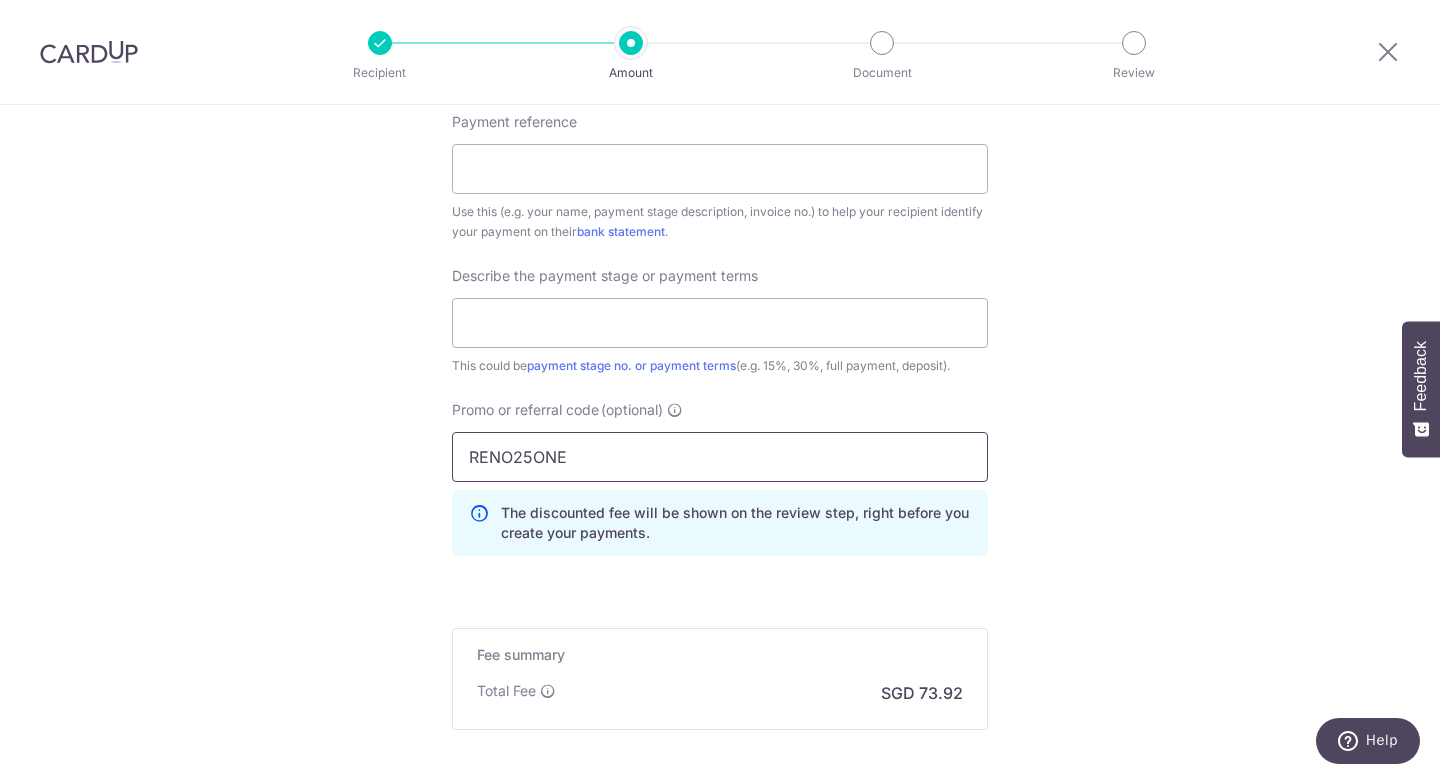 type on "RENO25ONE" 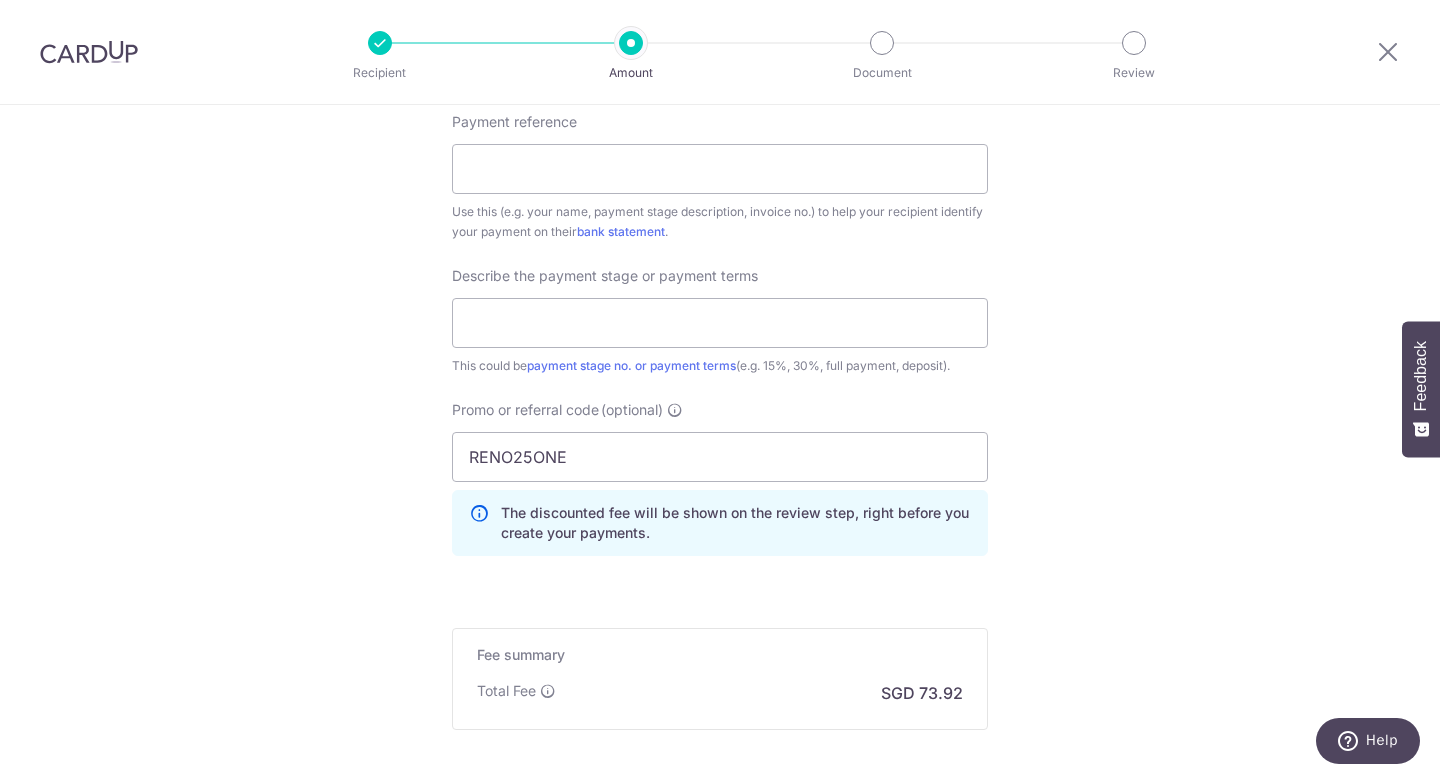 click on "Tell us more about your payment
Enter payment amount
SGD
1,120.00
1120.00
Unable to process your request. Please check the card details and try again.
Select Card
Add new card
Add credit card
Secure 256-bit SSL
Text
New card details
Card
Secure 256-bit SSL" at bounding box center [720, -295] 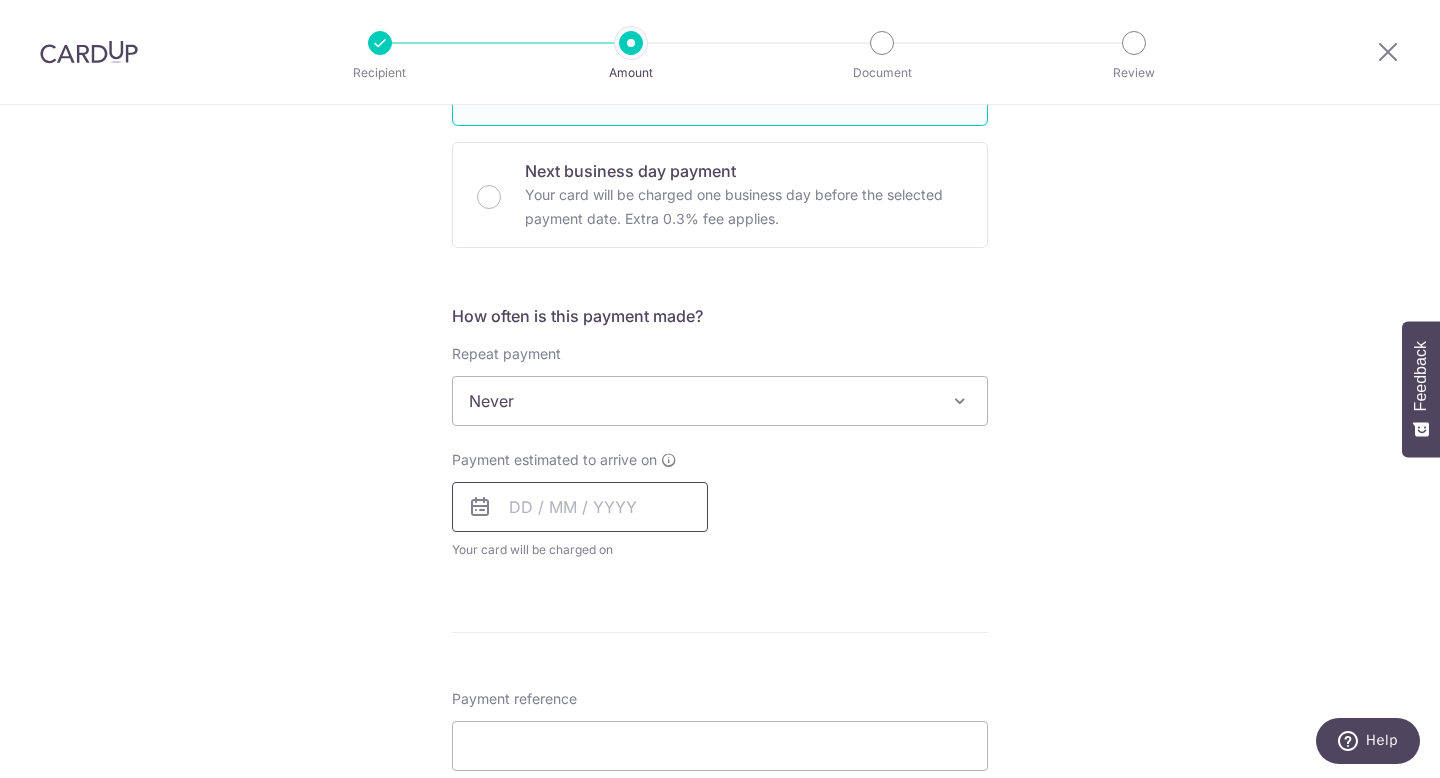 scroll, scrollTop: 1106, scrollLeft: 0, axis: vertical 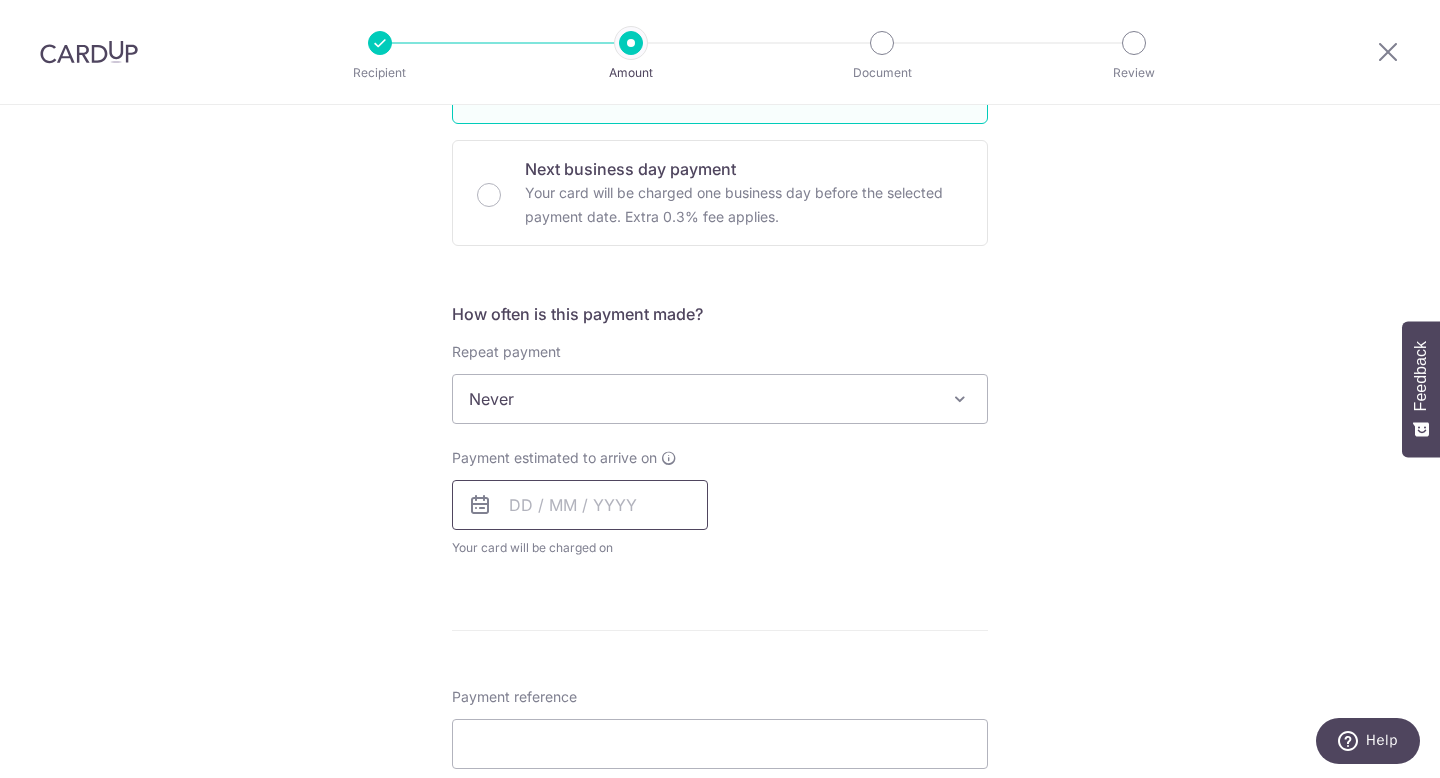click at bounding box center (580, 505) 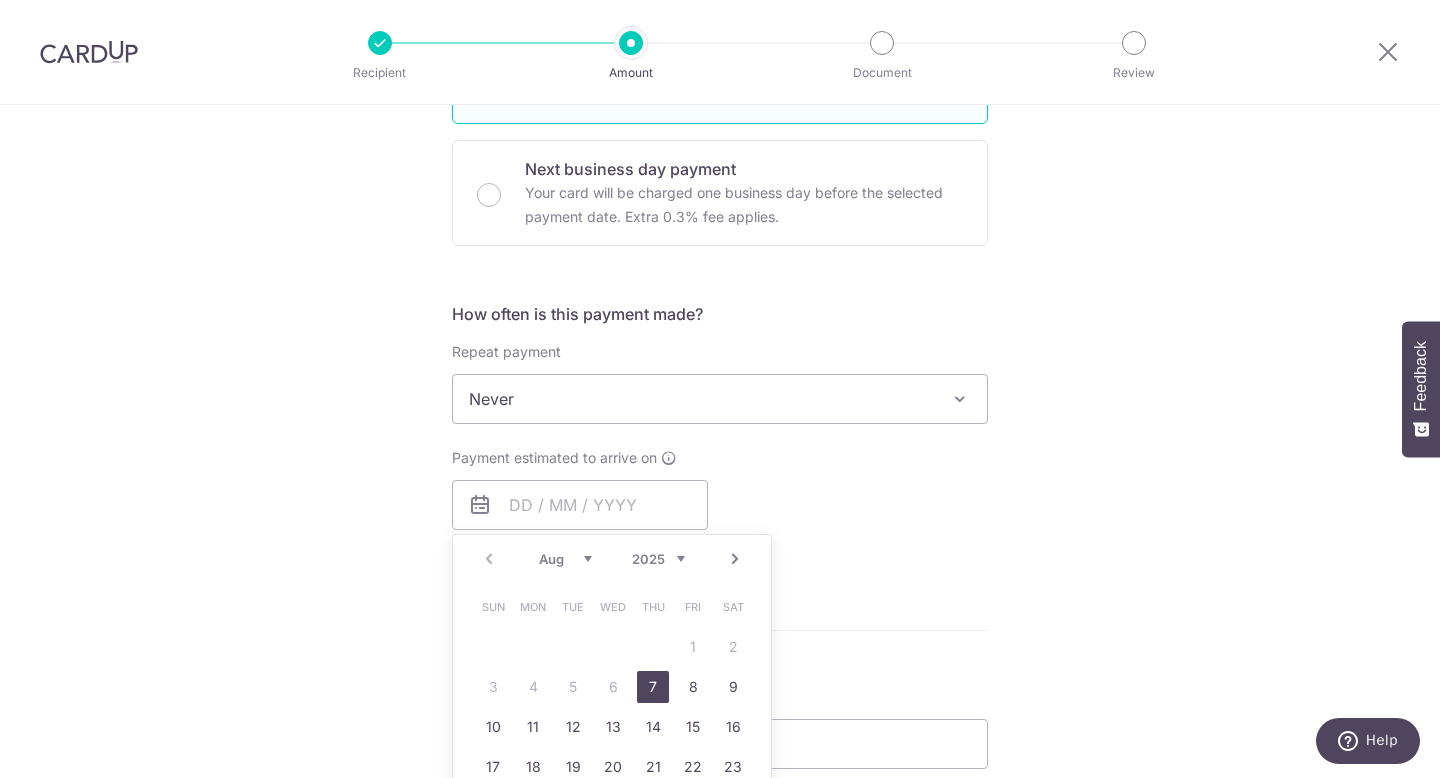 click on "7" at bounding box center [653, 687] 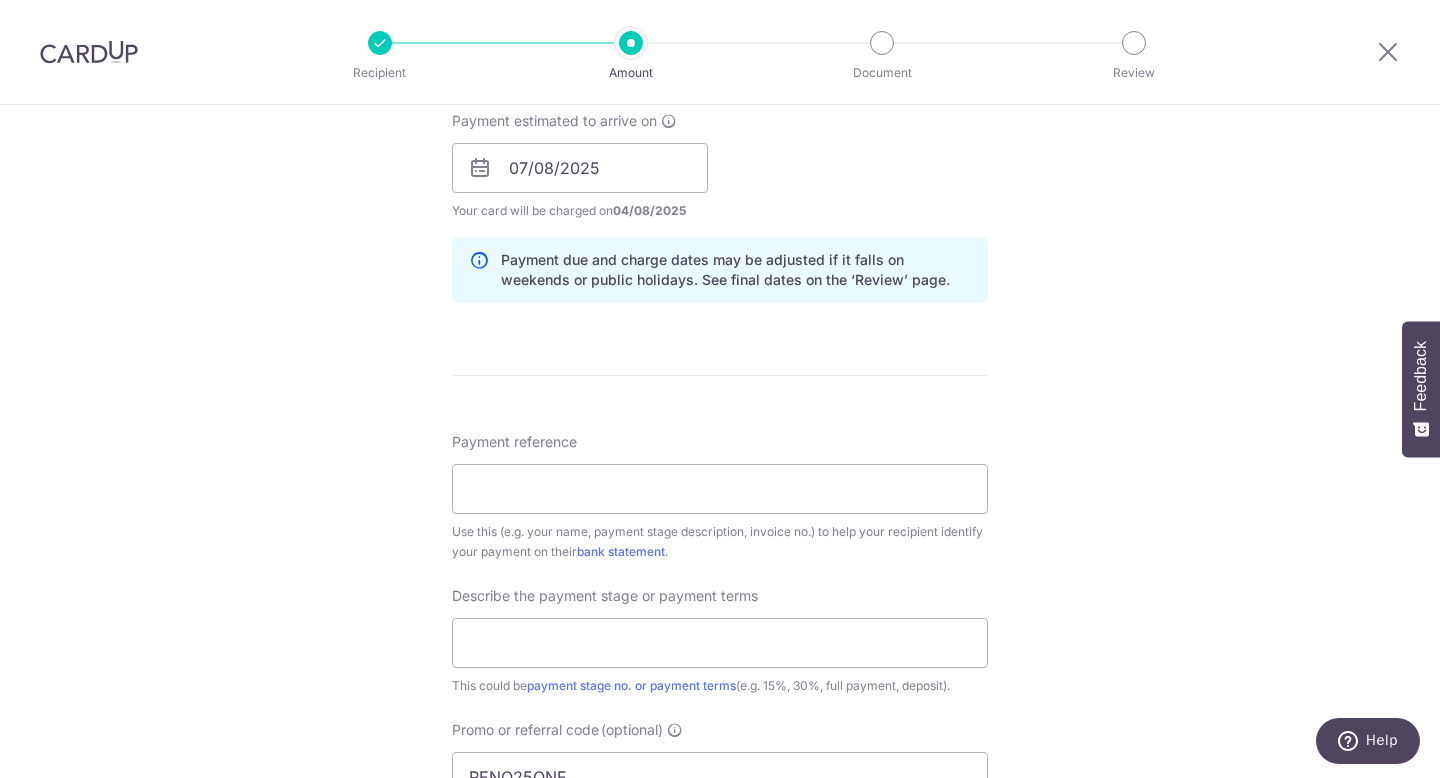 scroll, scrollTop: 1462, scrollLeft: 0, axis: vertical 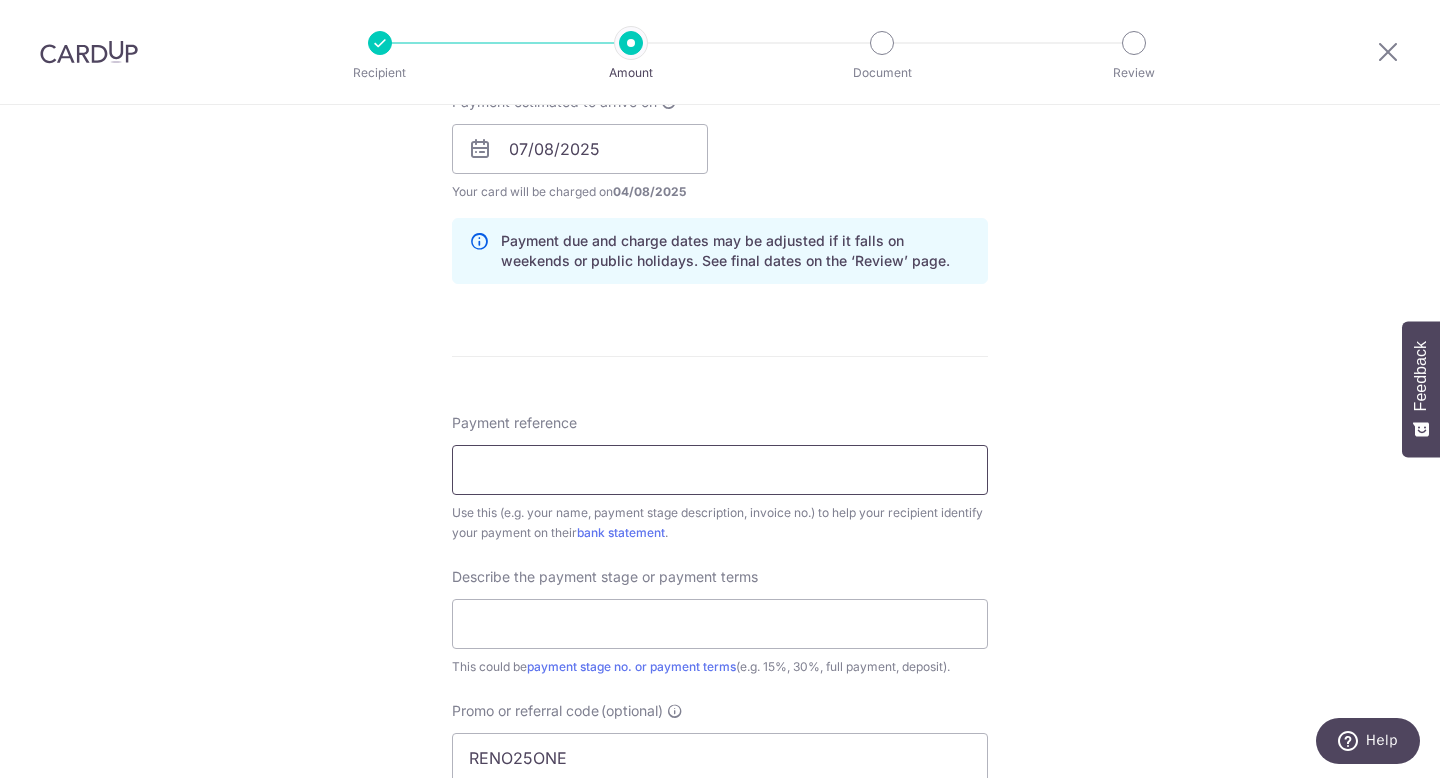 click on "Payment reference" at bounding box center [720, 470] 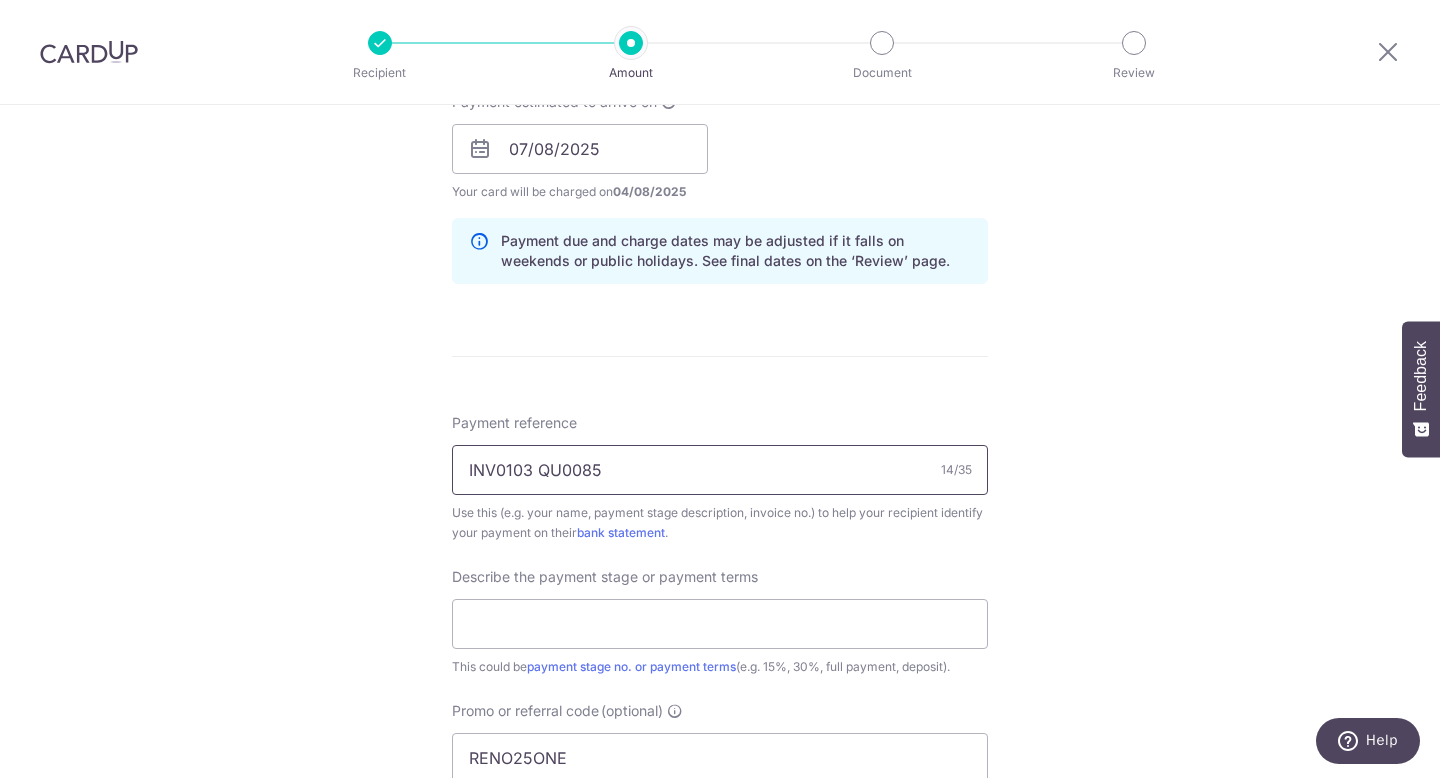 click on "INV0103 QU0085" at bounding box center (720, 470) 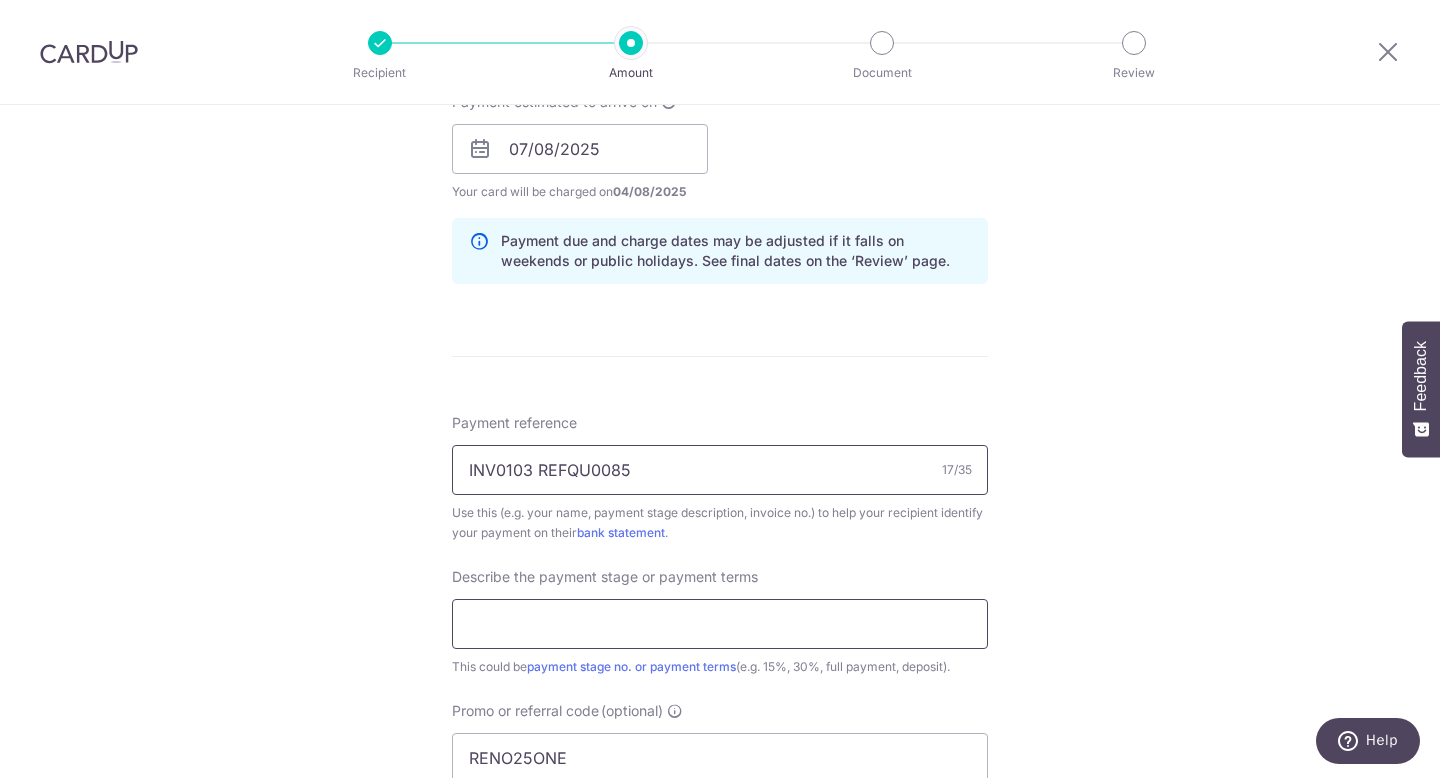 type on "INV0103 REFQU0085" 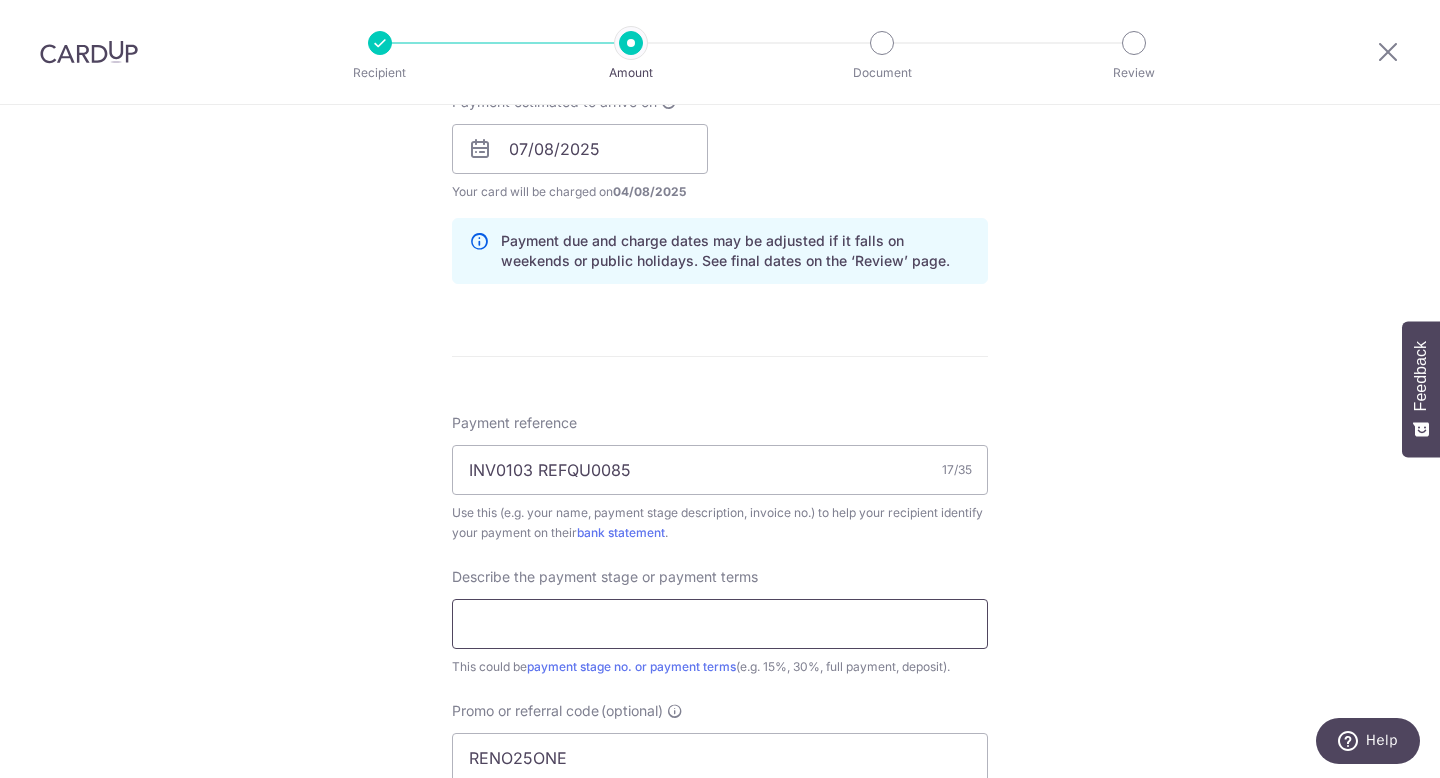 click at bounding box center (720, 624) 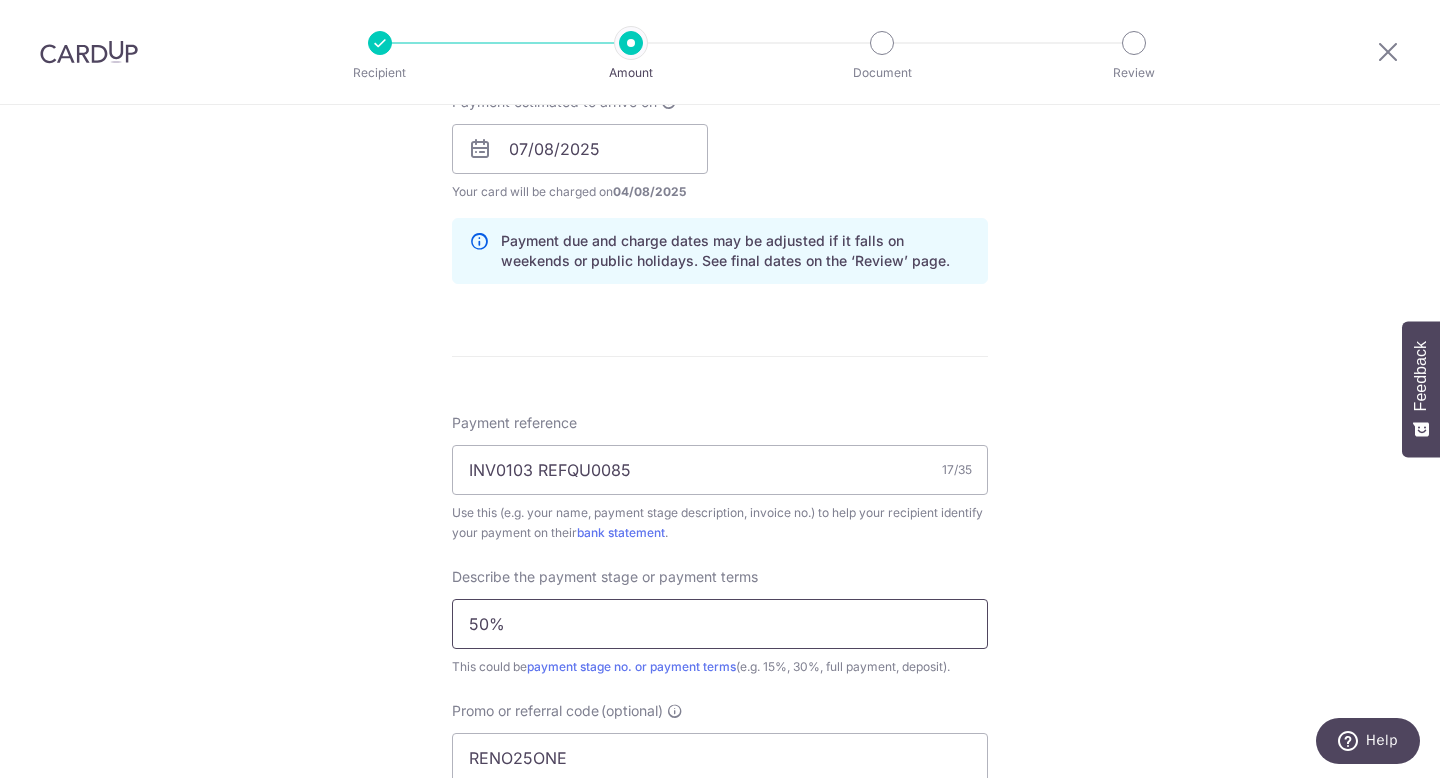 type on "50%" 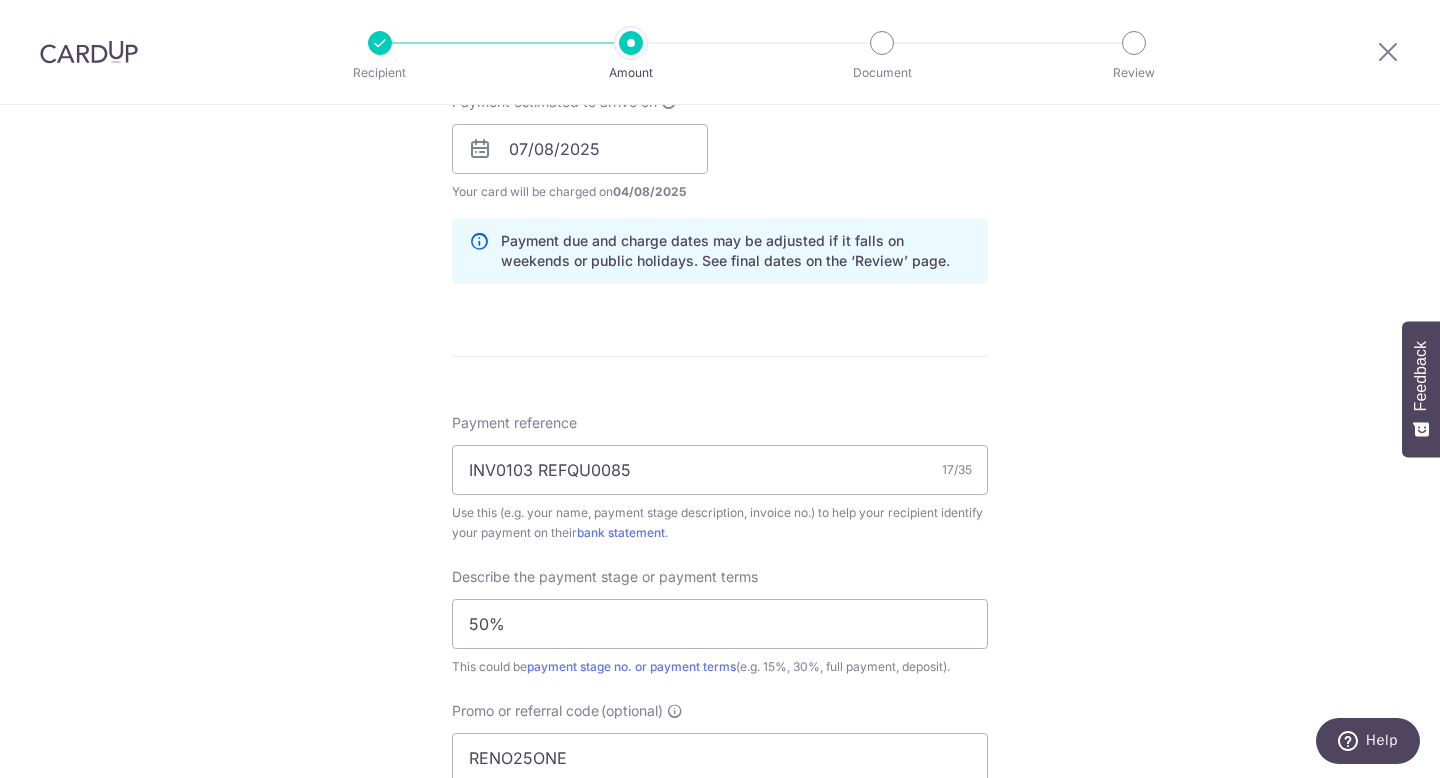click on "Tell us more about your payment
Enter payment amount
SGD
1,120.00
1120.00
Unable to process your request. Please check the card details and try again.
Select Card
Add new card
Add credit card
Secure 256-bit SSL
Text
New card details
Card
Secure 256-bit SSL" at bounding box center [720, -35] 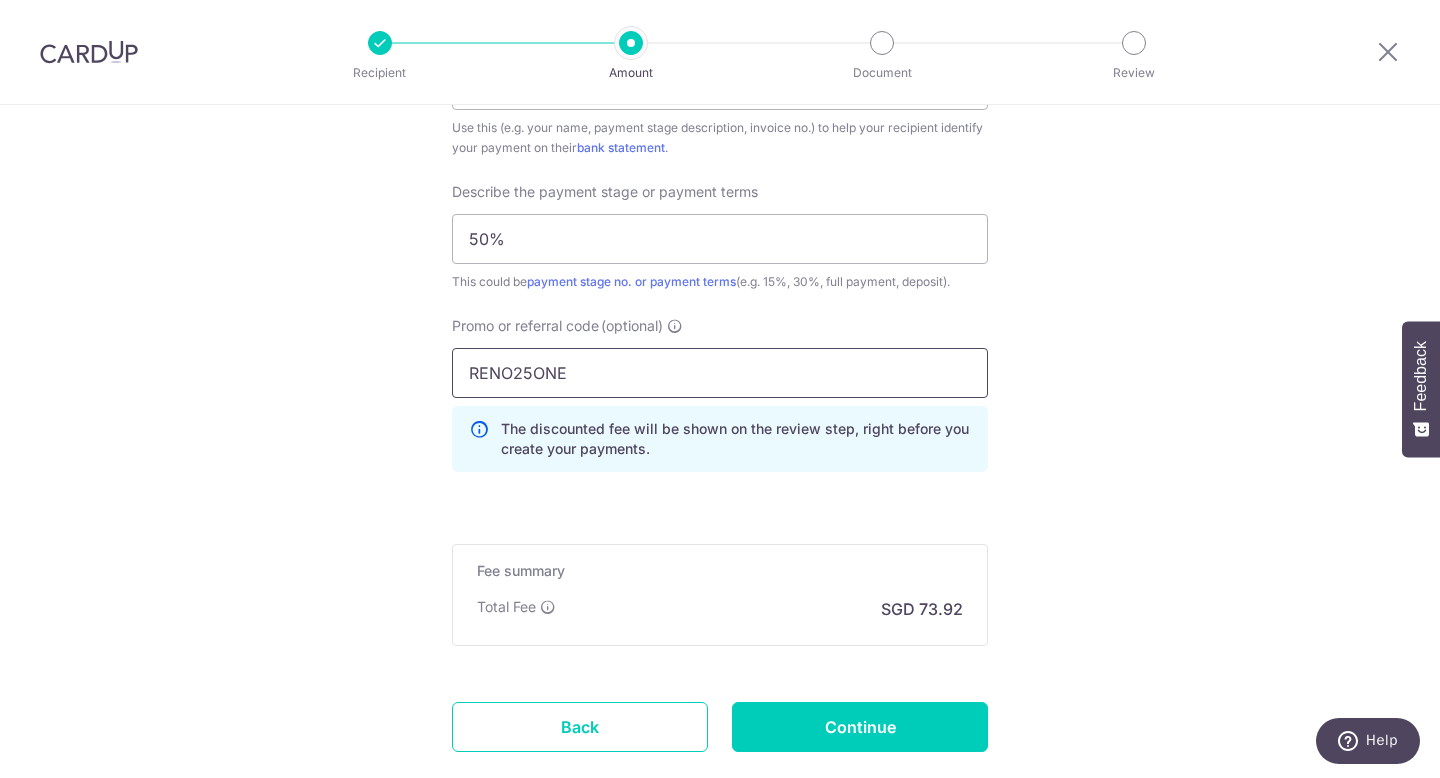 scroll, scrollTop: 1971, scrollLeft: 0, axis: vertical 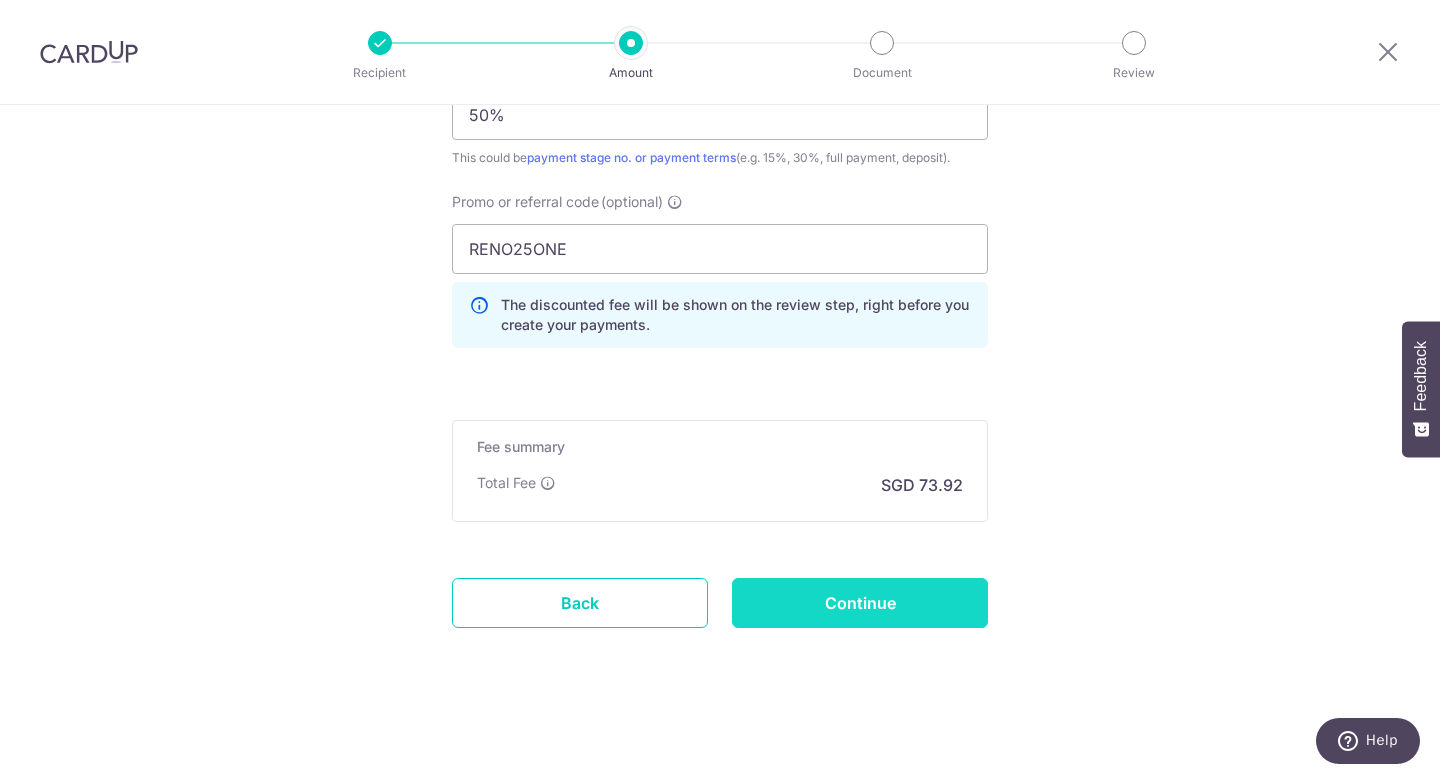 click on "Continue" at bounding box center [860, 603] 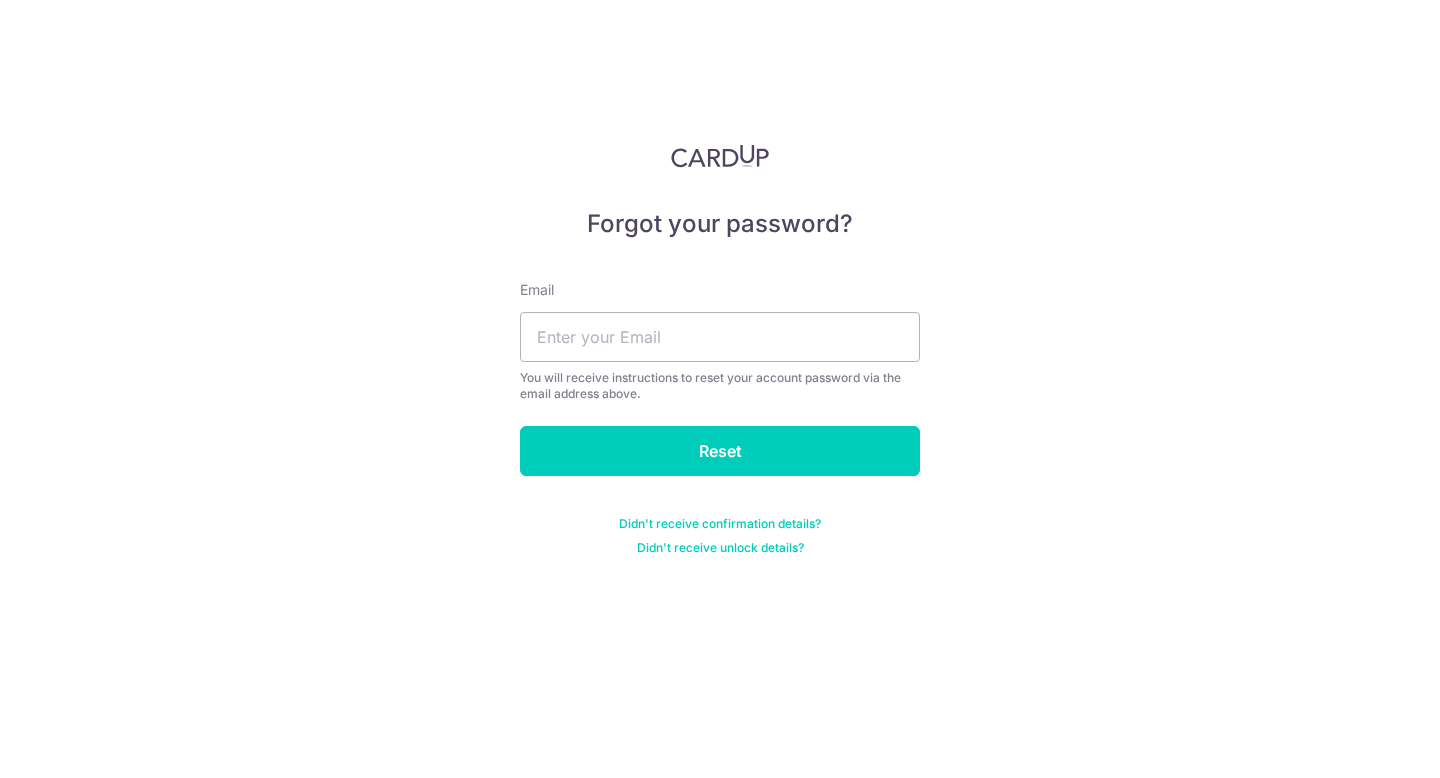 scroll, scrollTop: 0, scrollLeft: 0, axis: both 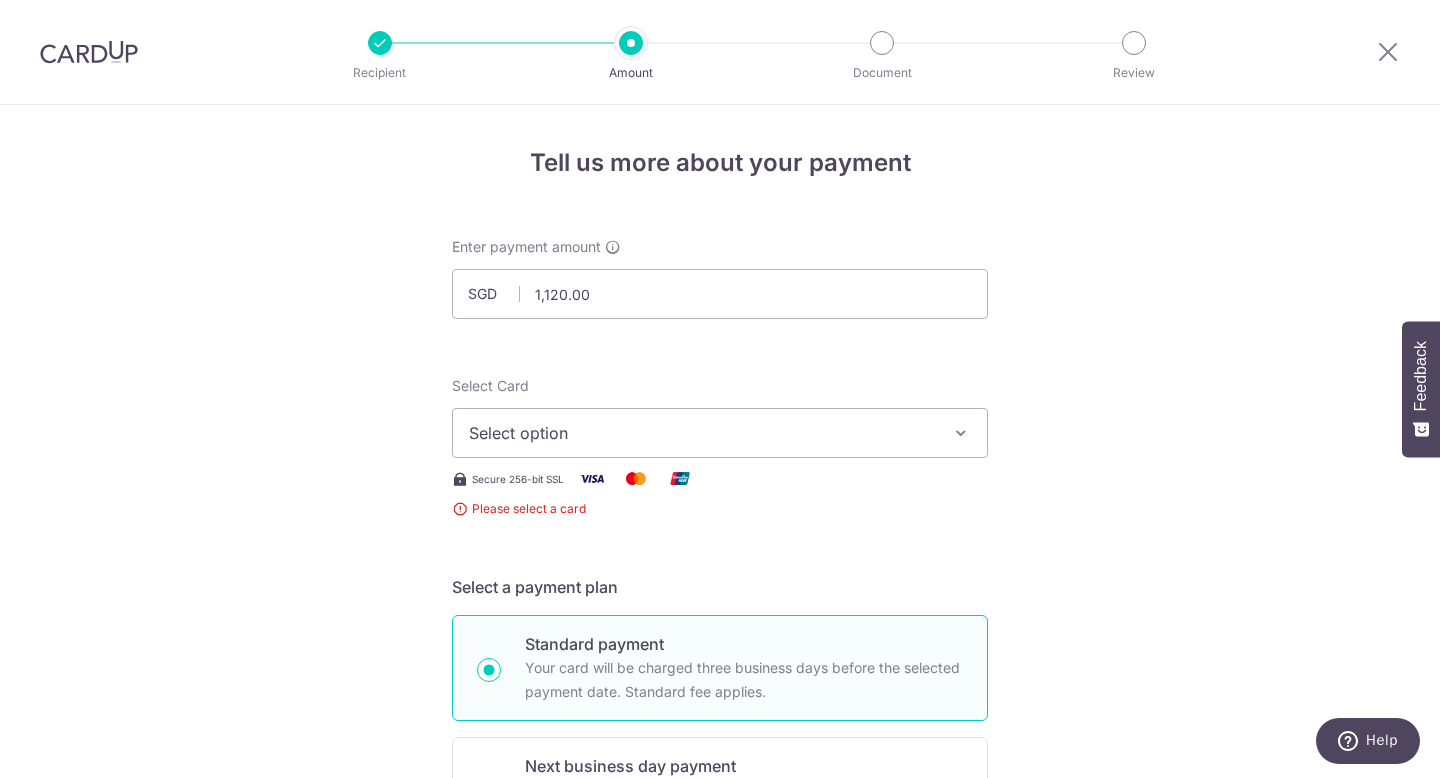 click on "Select option" at bounding box center (720, 433) 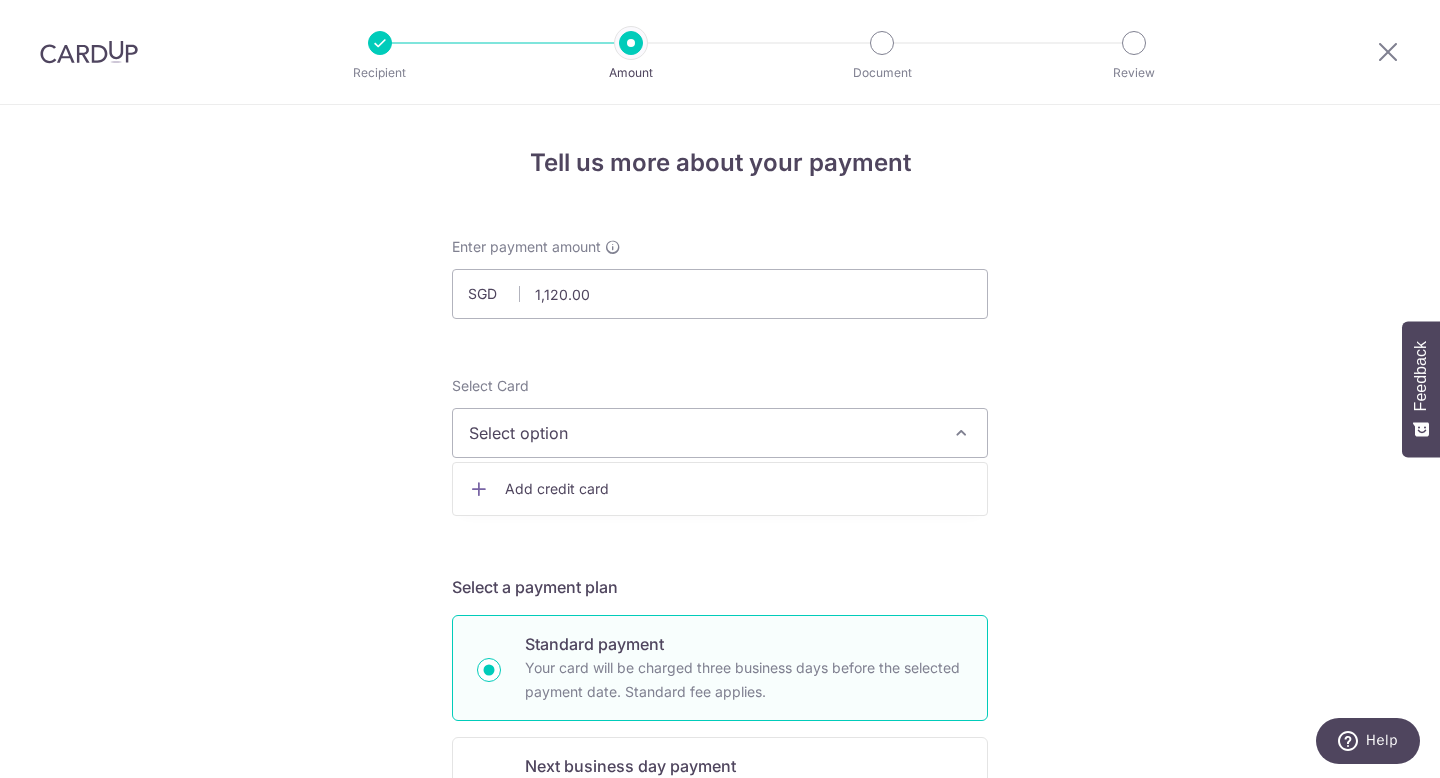 click on "Add credit card" at bounding box center (738, 489) 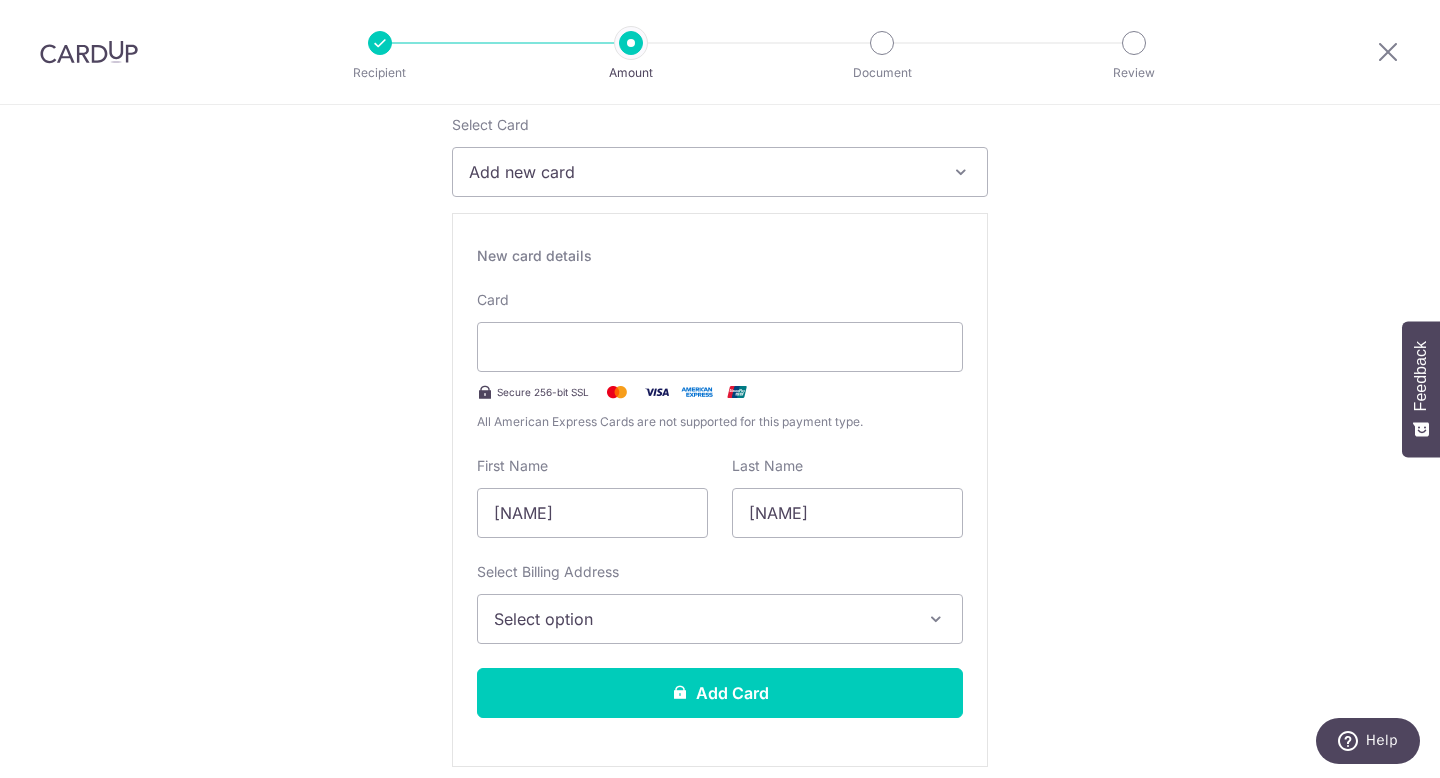 scroll, scrollTop: 278, scrollLeft: 0, axis: vertical 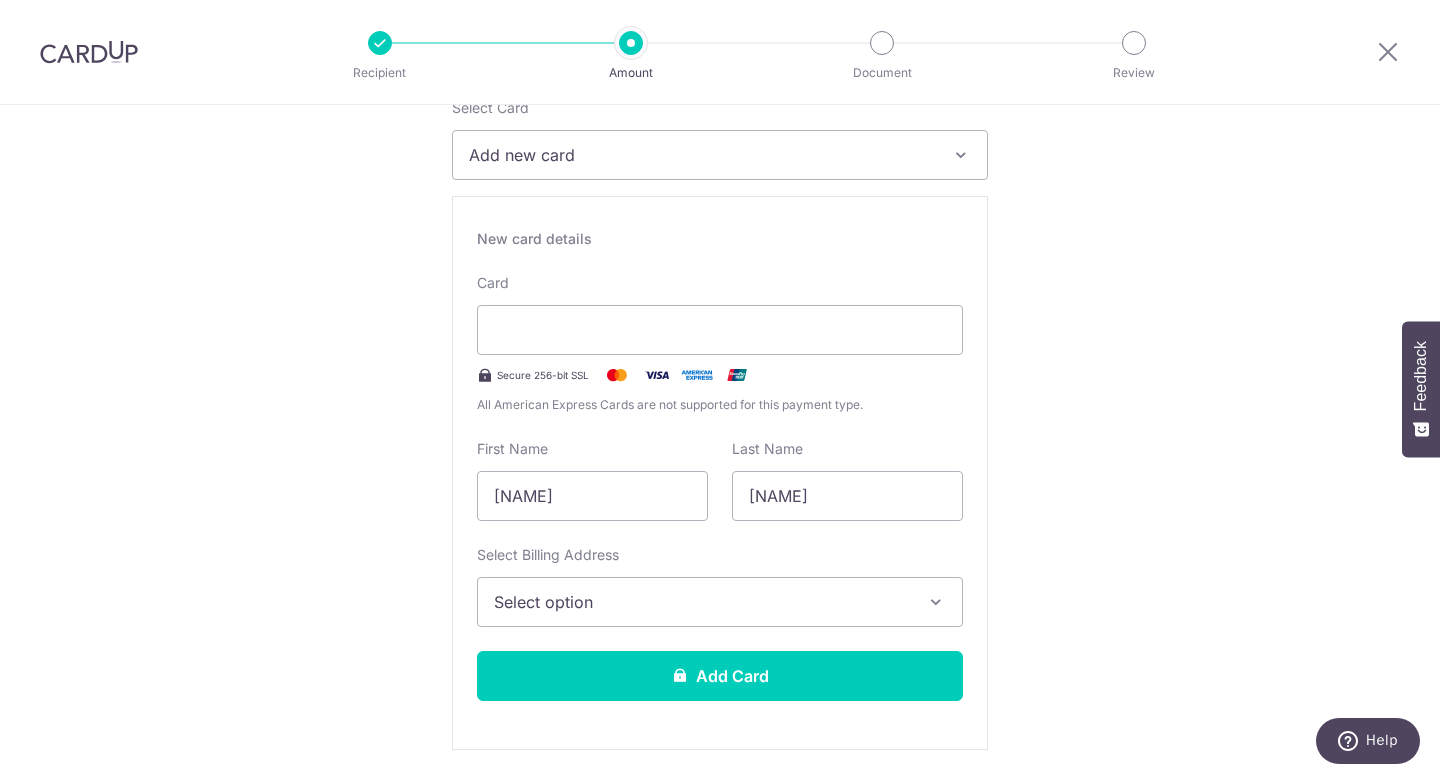 click on "Select option" at bounding box center [720, 602] 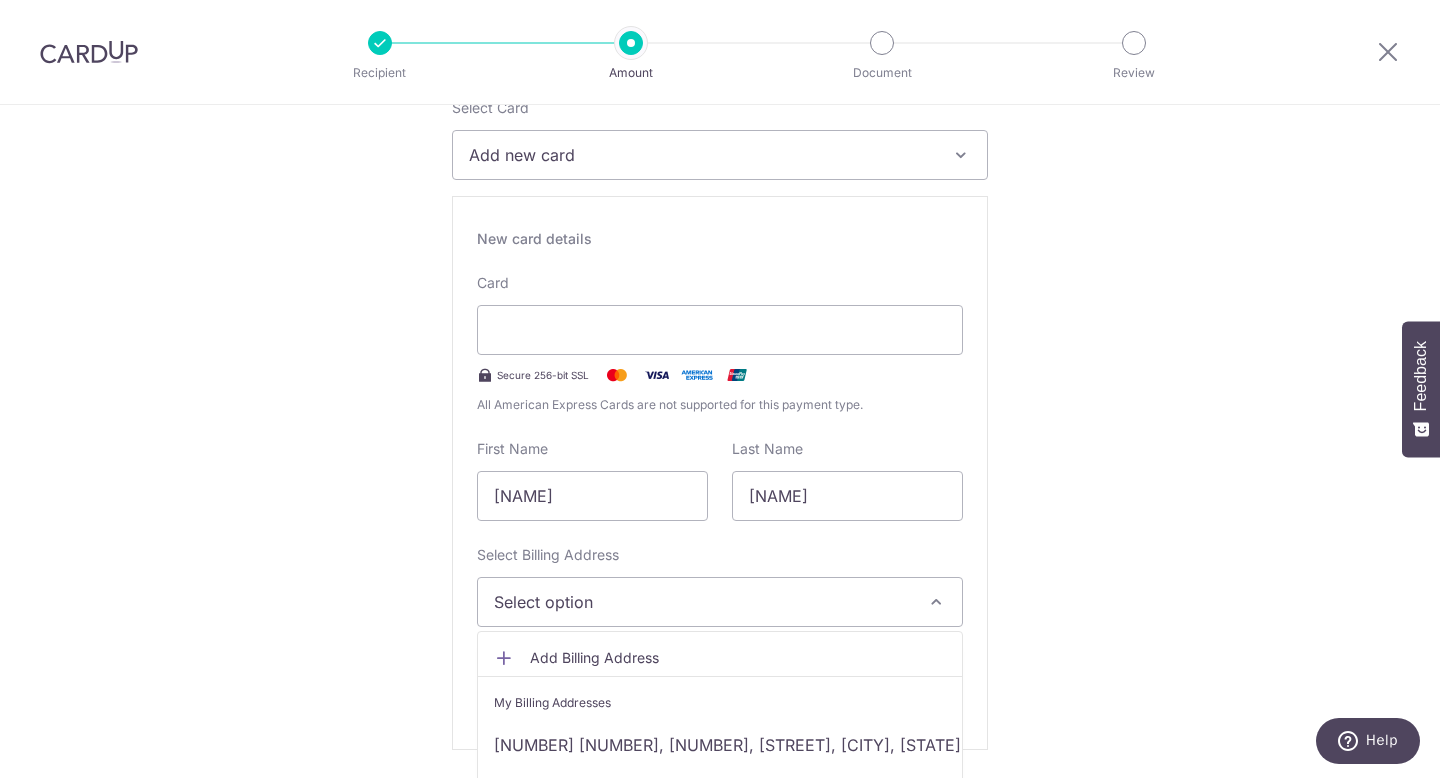 scroll, scrollTop: 409, scrollLeft: 0, axis: vertical 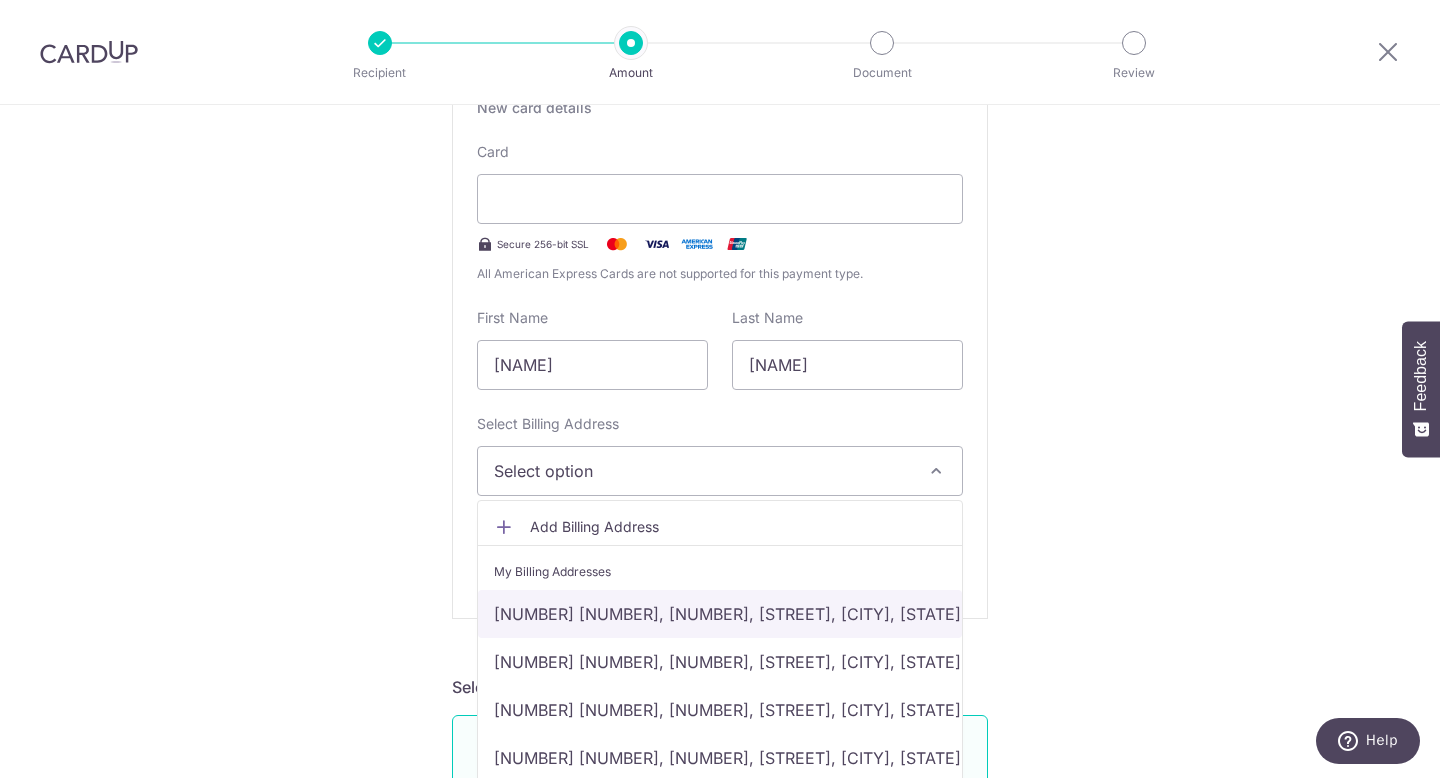 click on "[BUILDING] [UNIT] , [STREET], [CITY], [COUNTRY], [COUNTRY]-[POSTAL_CODE]" at bounding box center [720, 614] 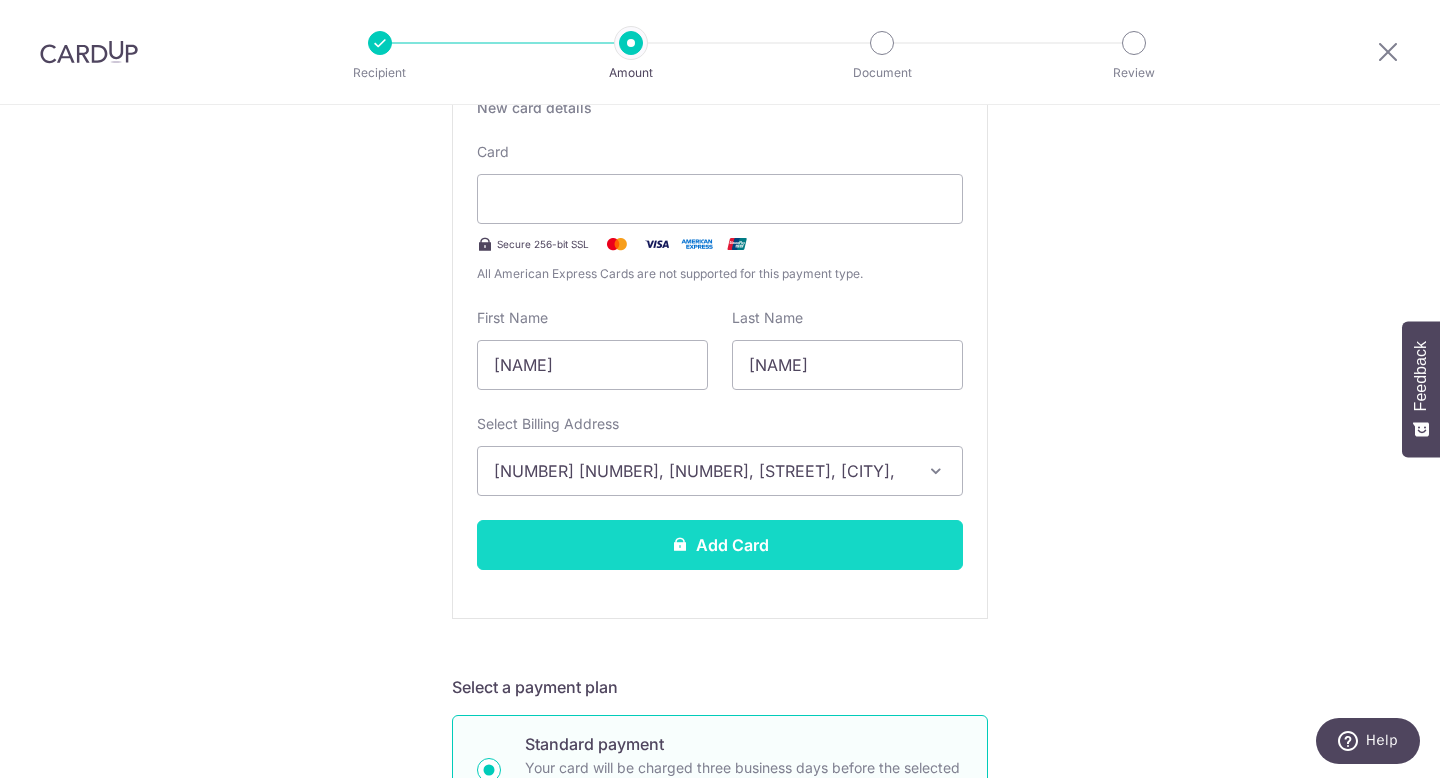click on "Add Card" at bounding box center (720, 545) 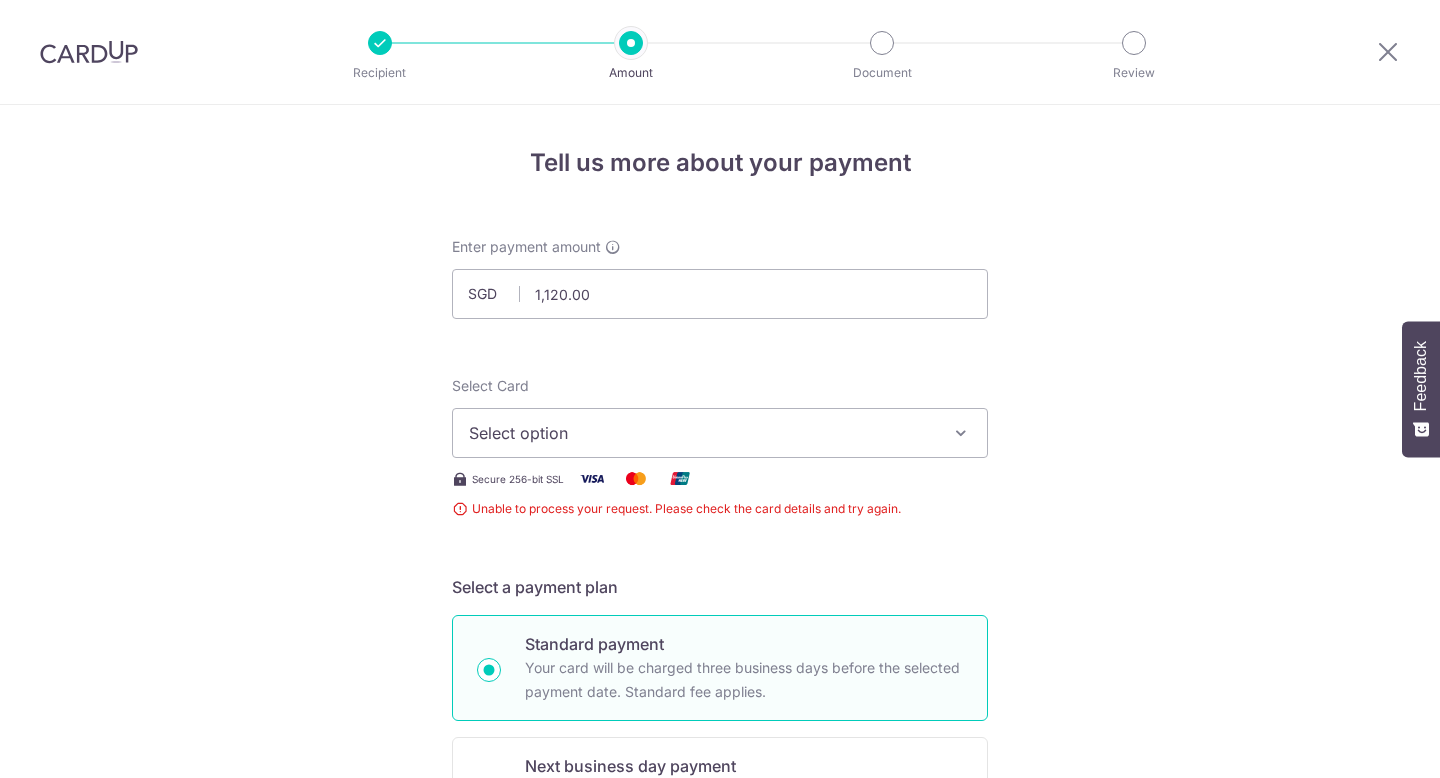 scroll, scrollTop: 0, scrollLeft: 0, axis: both 